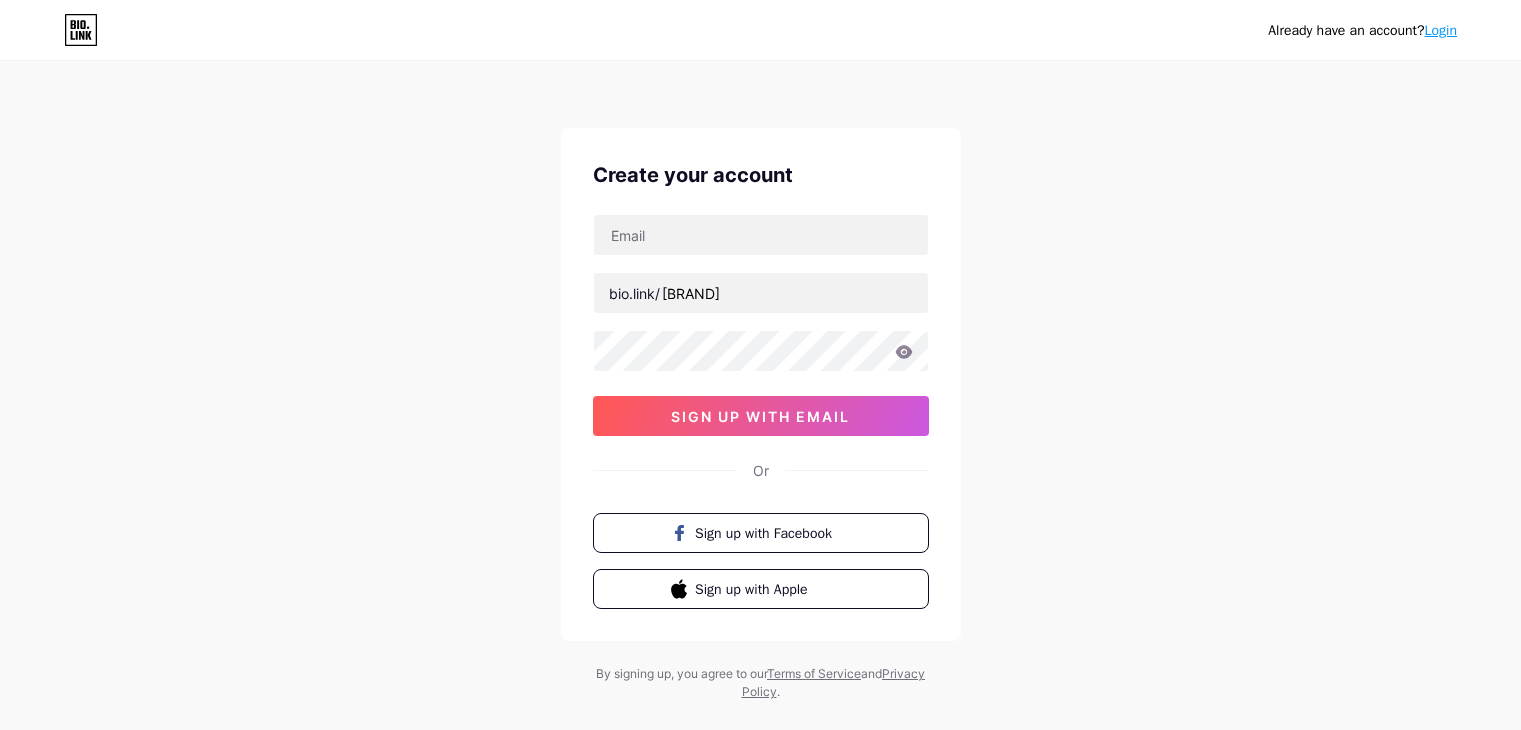 scroll, scrollTop: 0, scrollLeft: 0, axis: both 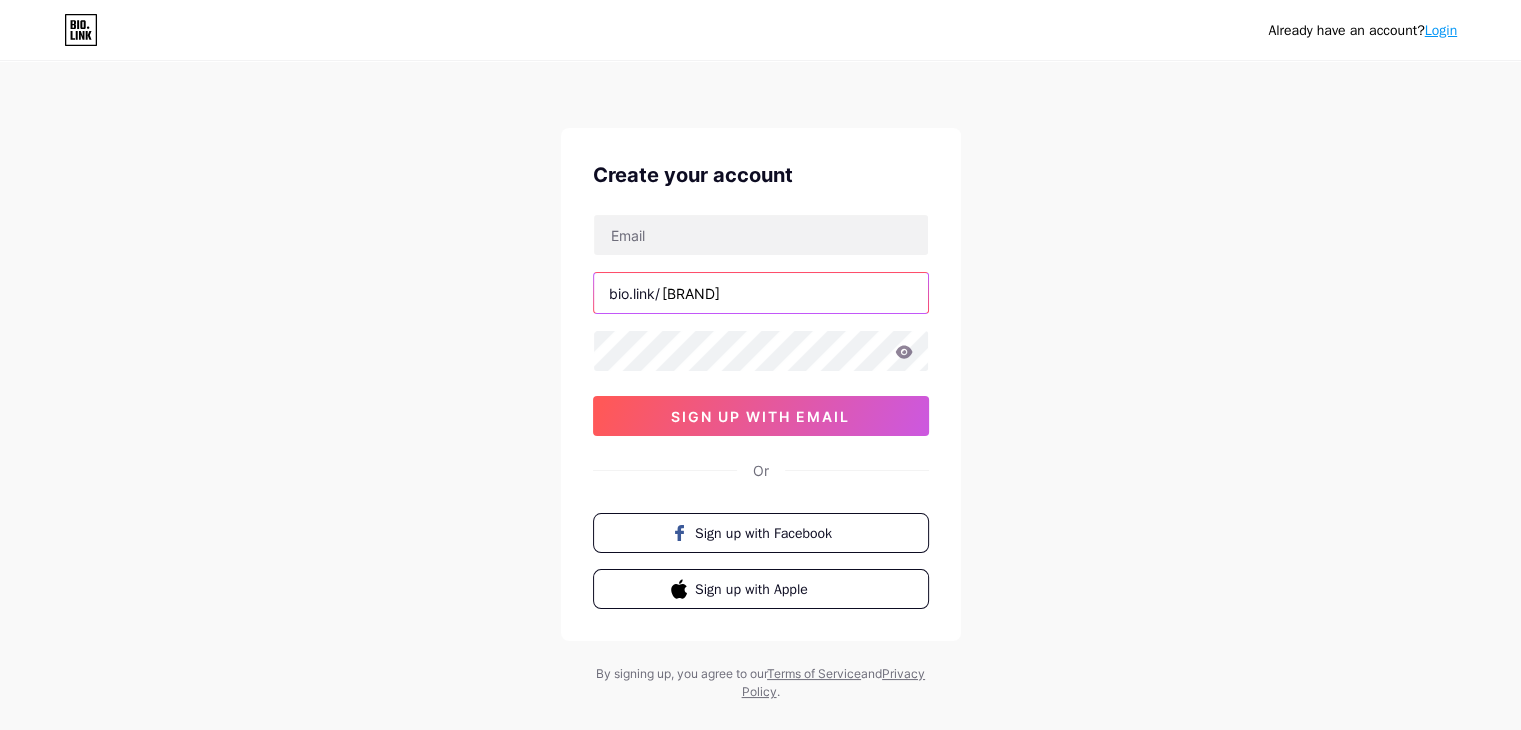 click on "[USERNAME]" at bounding box center (761, 293) 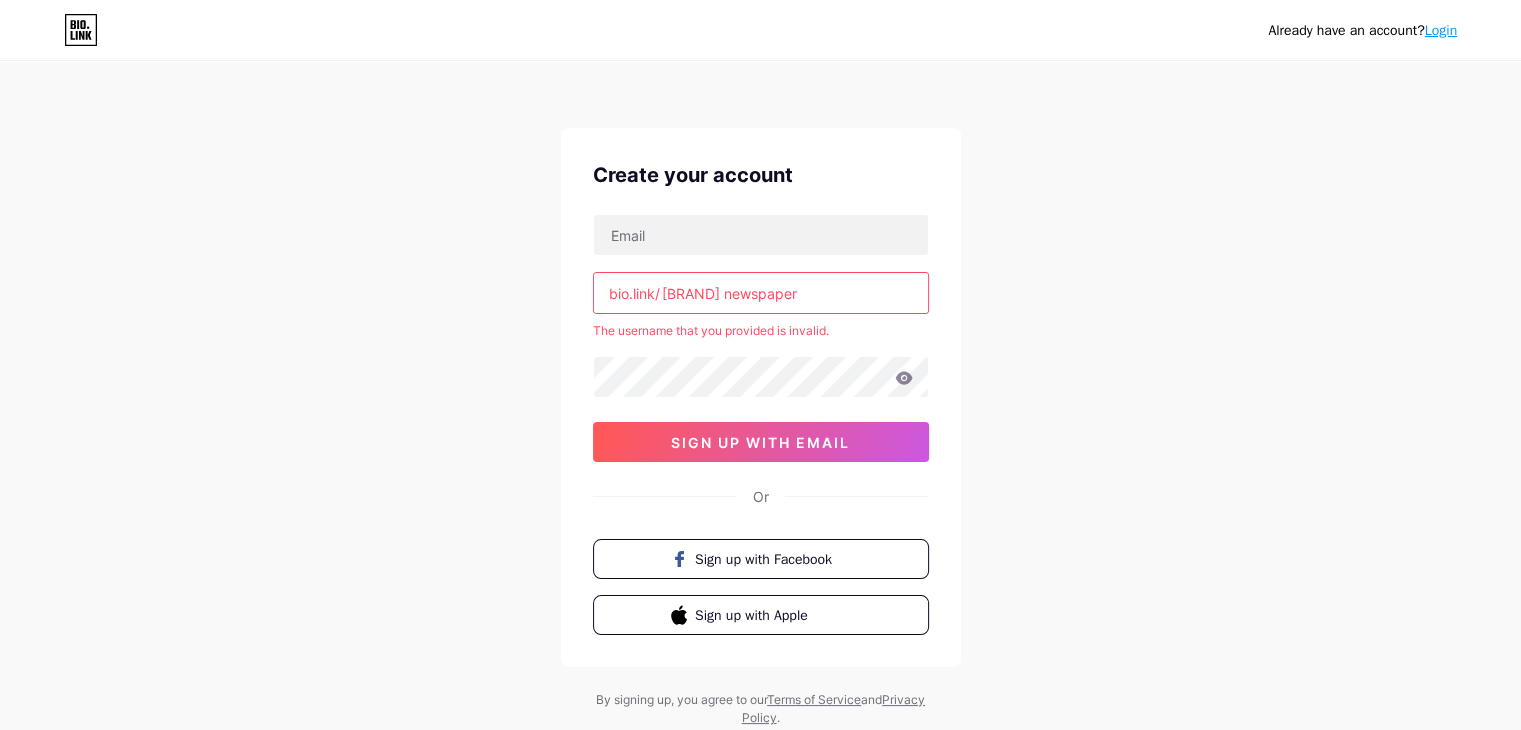 paste 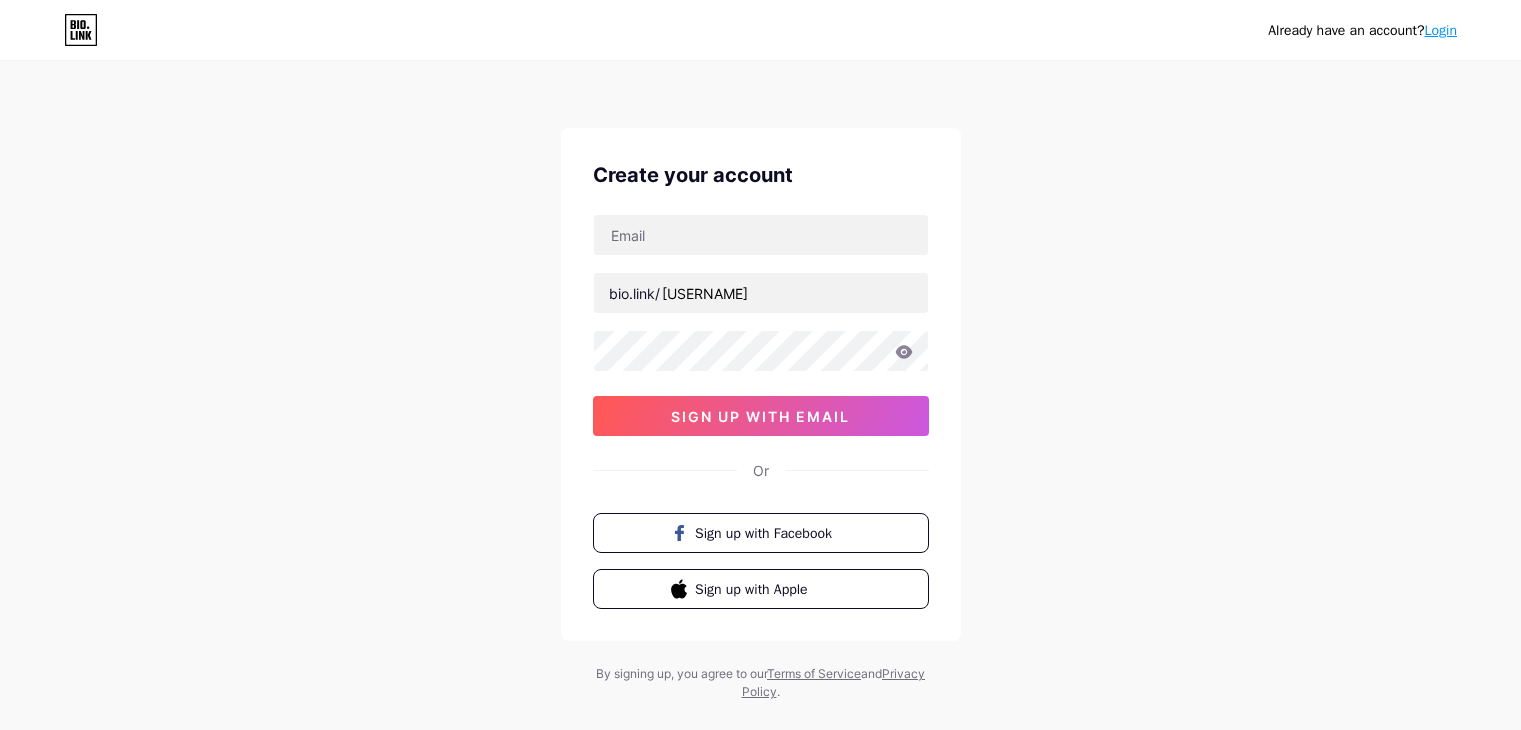 scroll, scrollTop: 0, scrollLeft: 0, axis: both 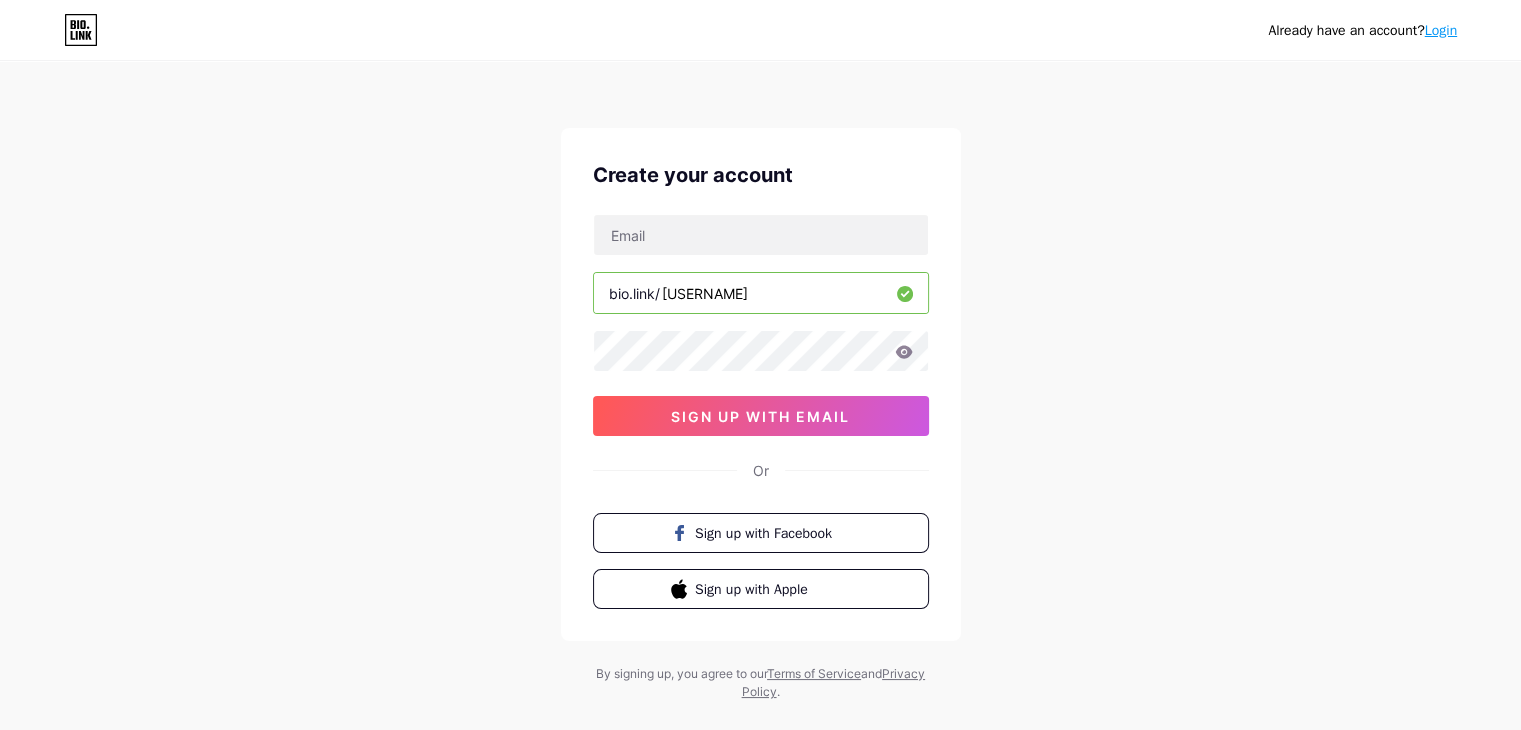 click on "[USERNAME]" at bounding box center [761, 293] 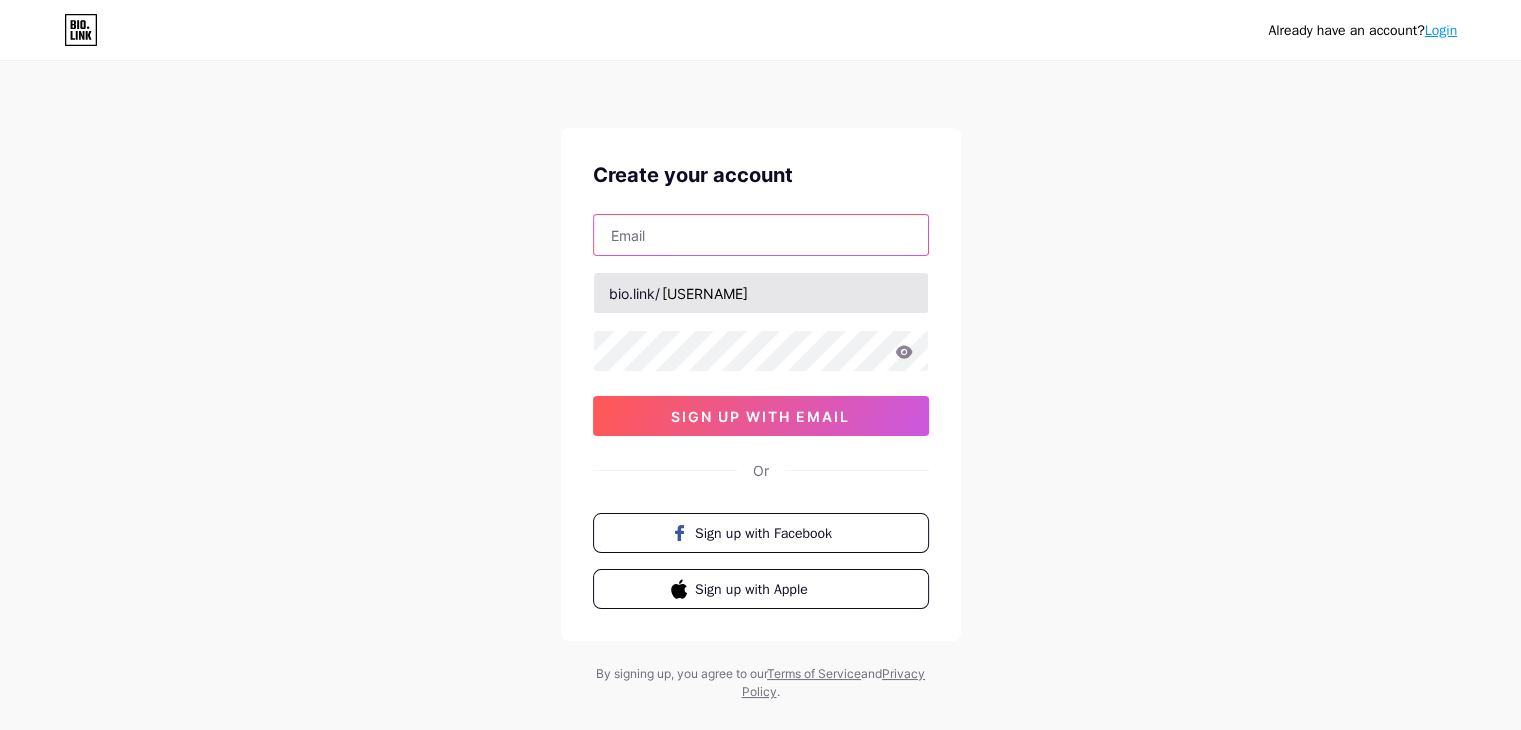 paste on "[USERNAME]@[DOMAIN].com" 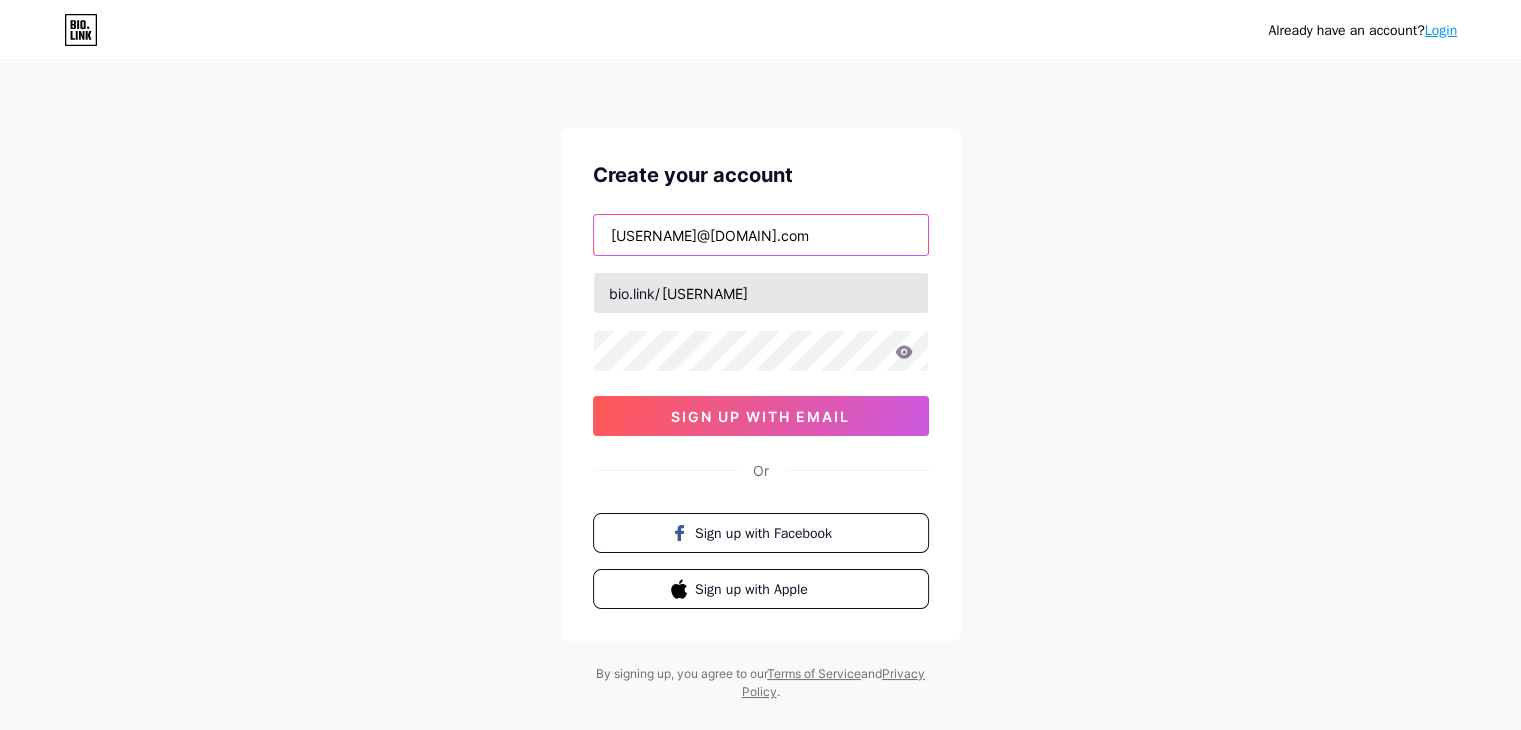 type on "[USERNAME]@[DOMAIN].com" 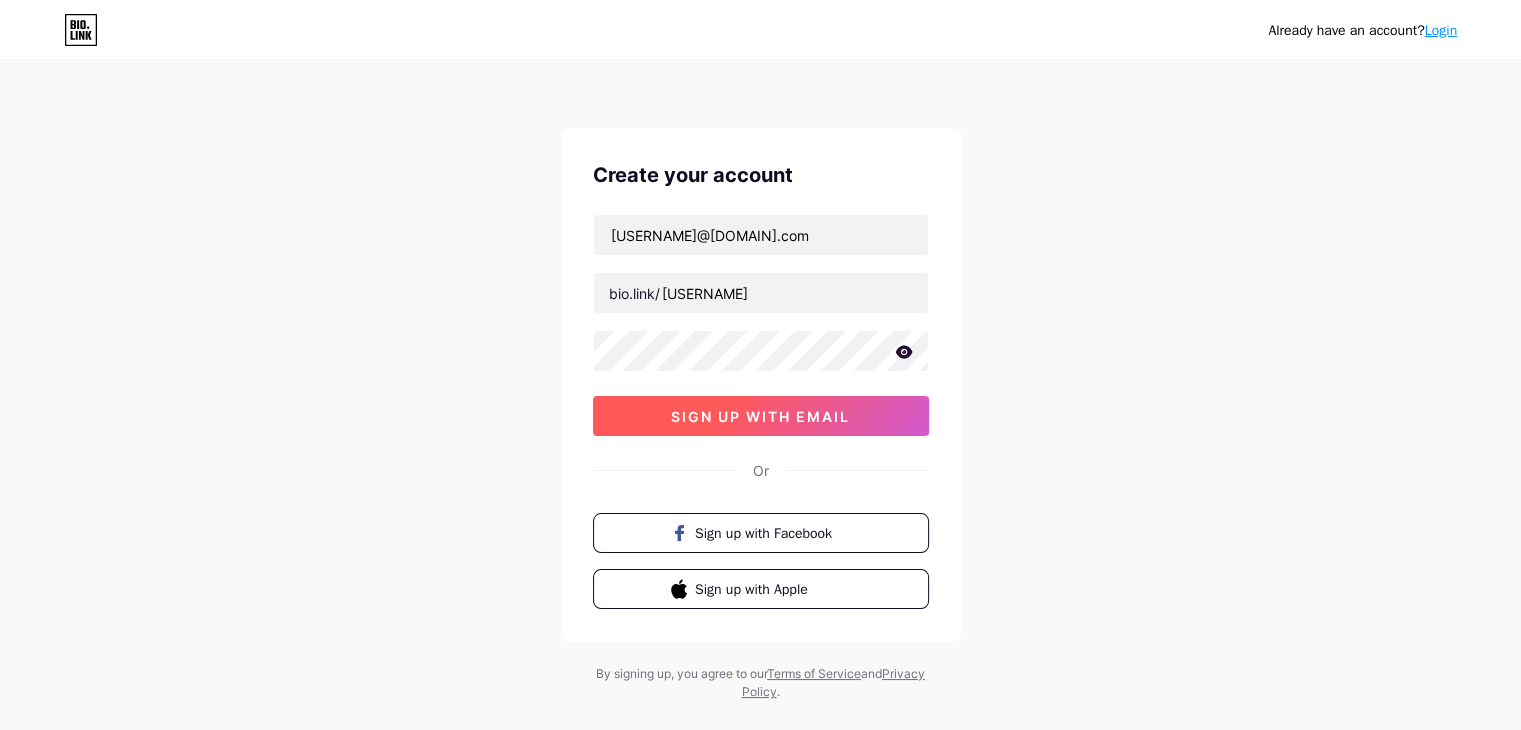 click on "sign up with email" at bounding box center [760, 416] 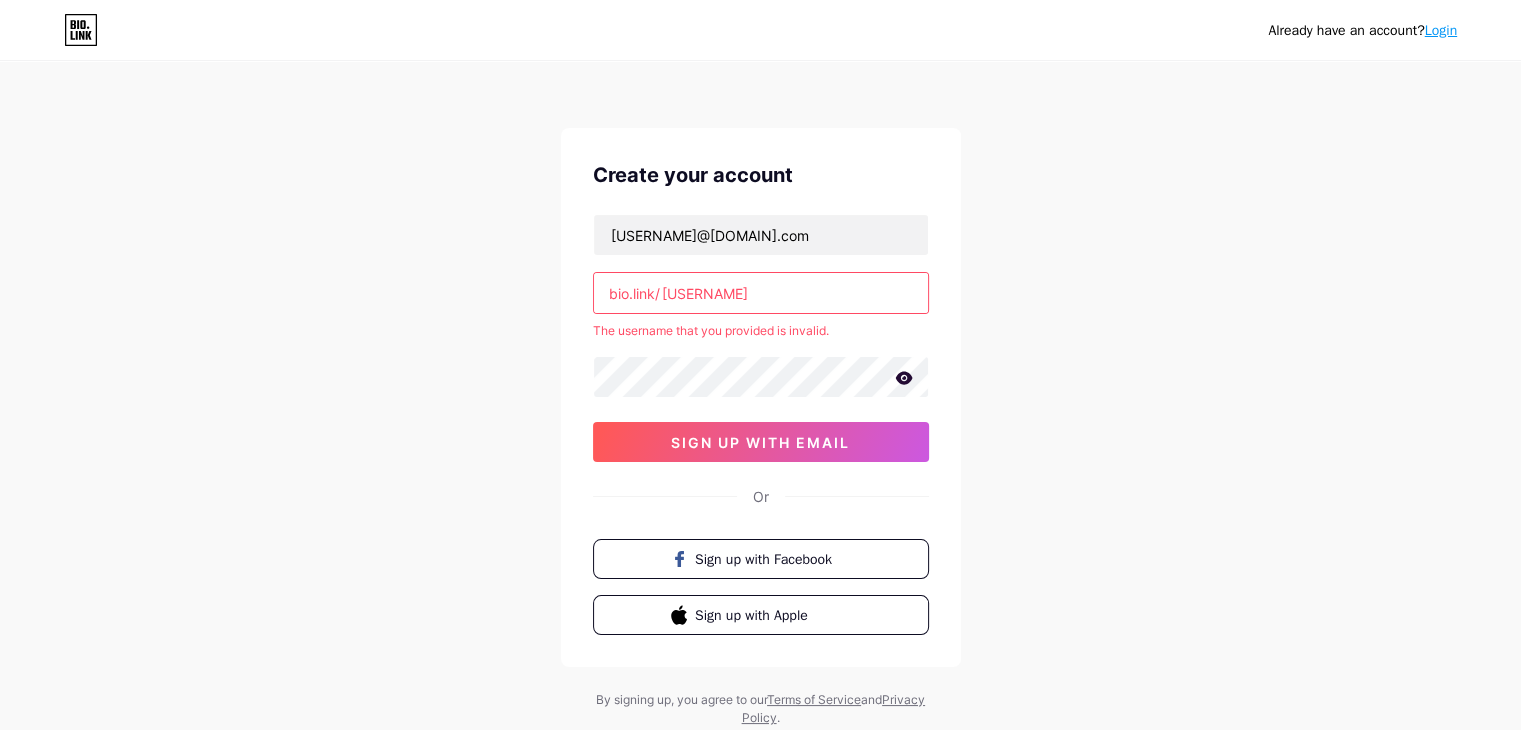 click on "[USERNAME]" at bounding box center [761, 293] 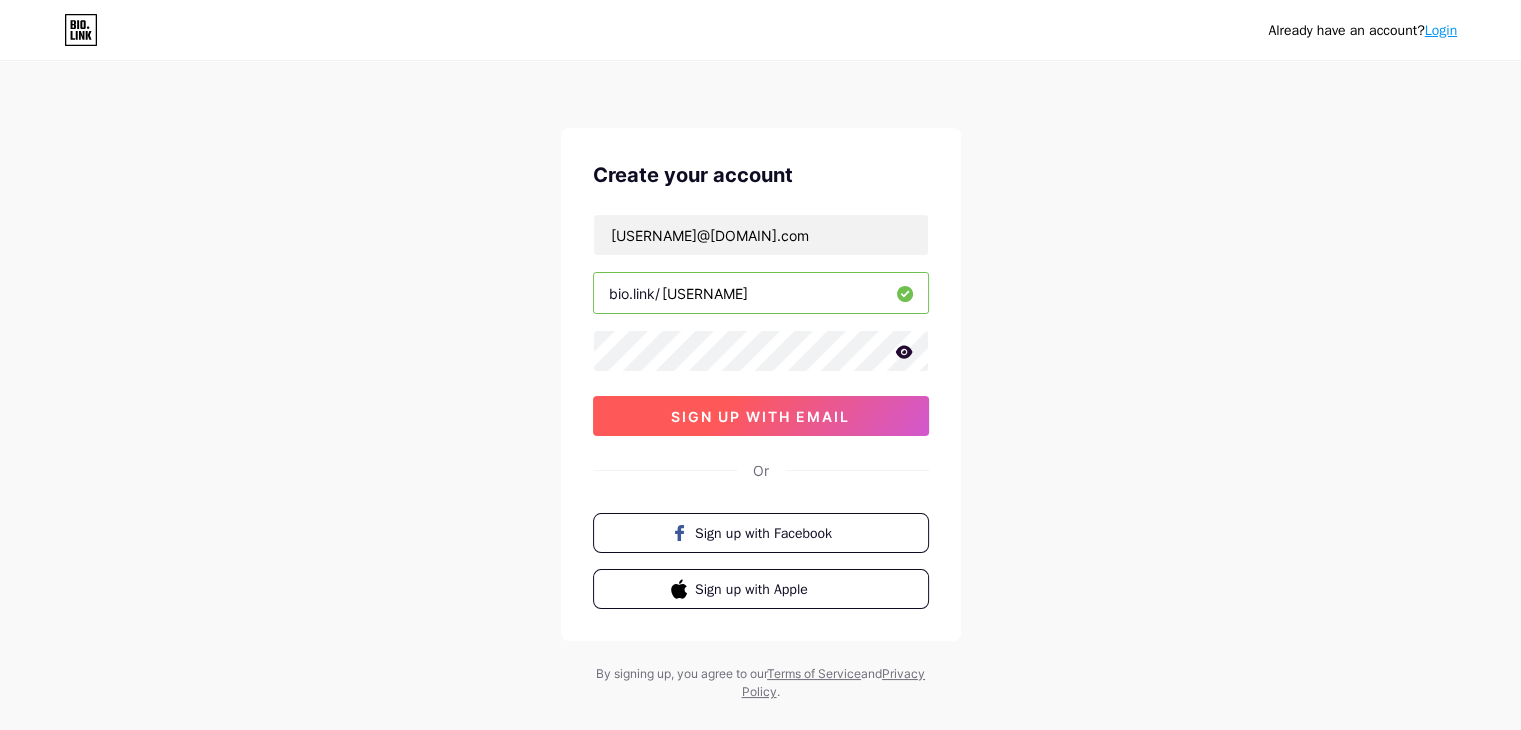 type on "[USERNAME]" 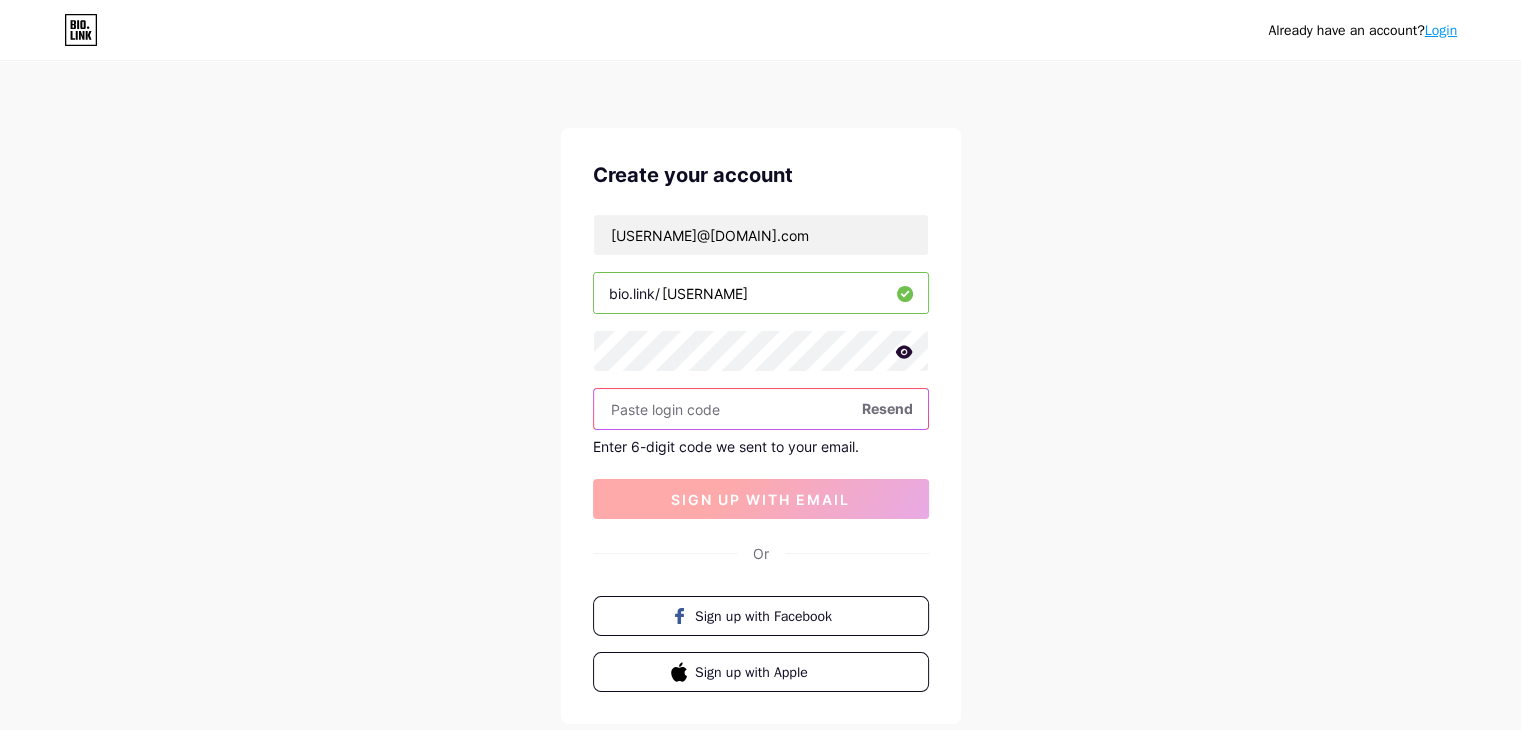 paste on "703008" 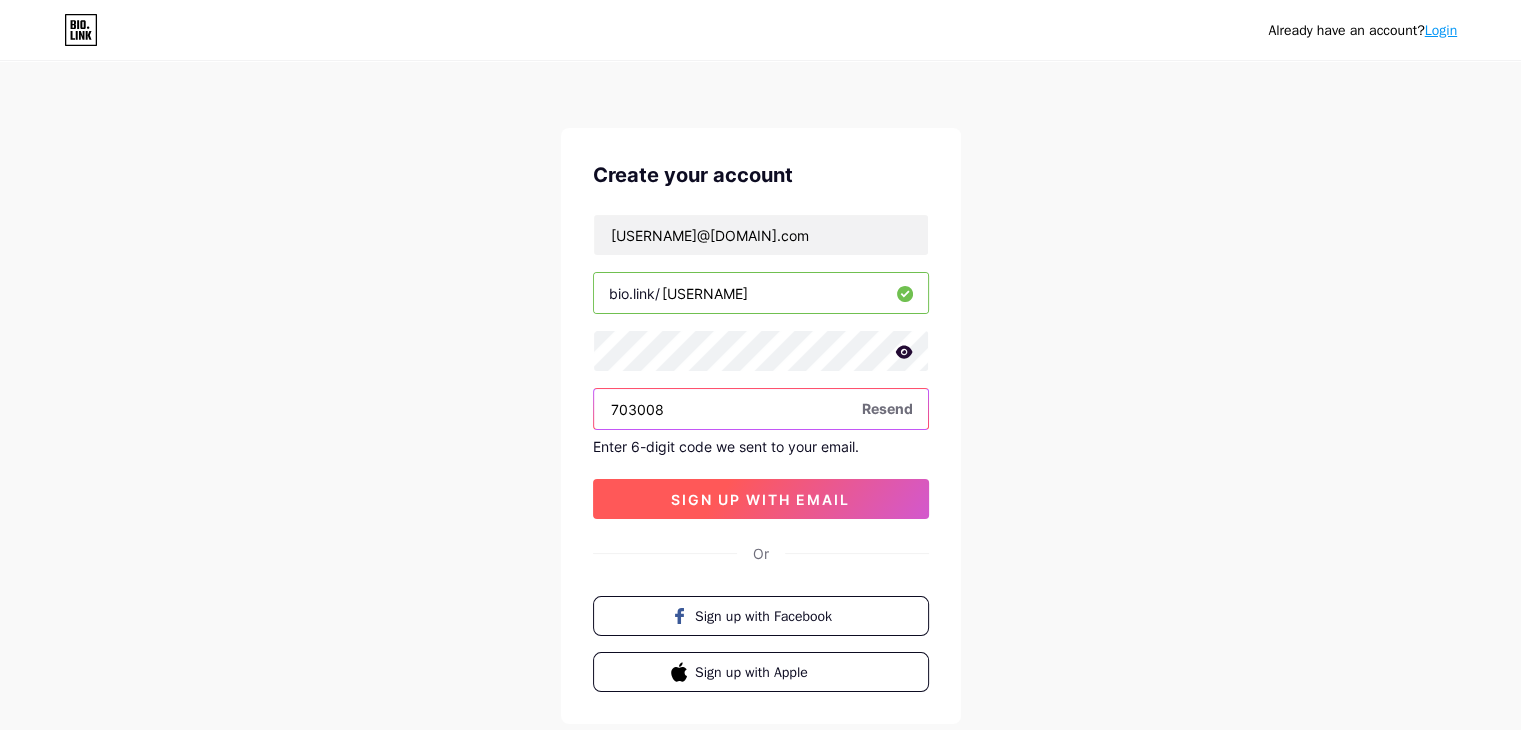type on "703008" 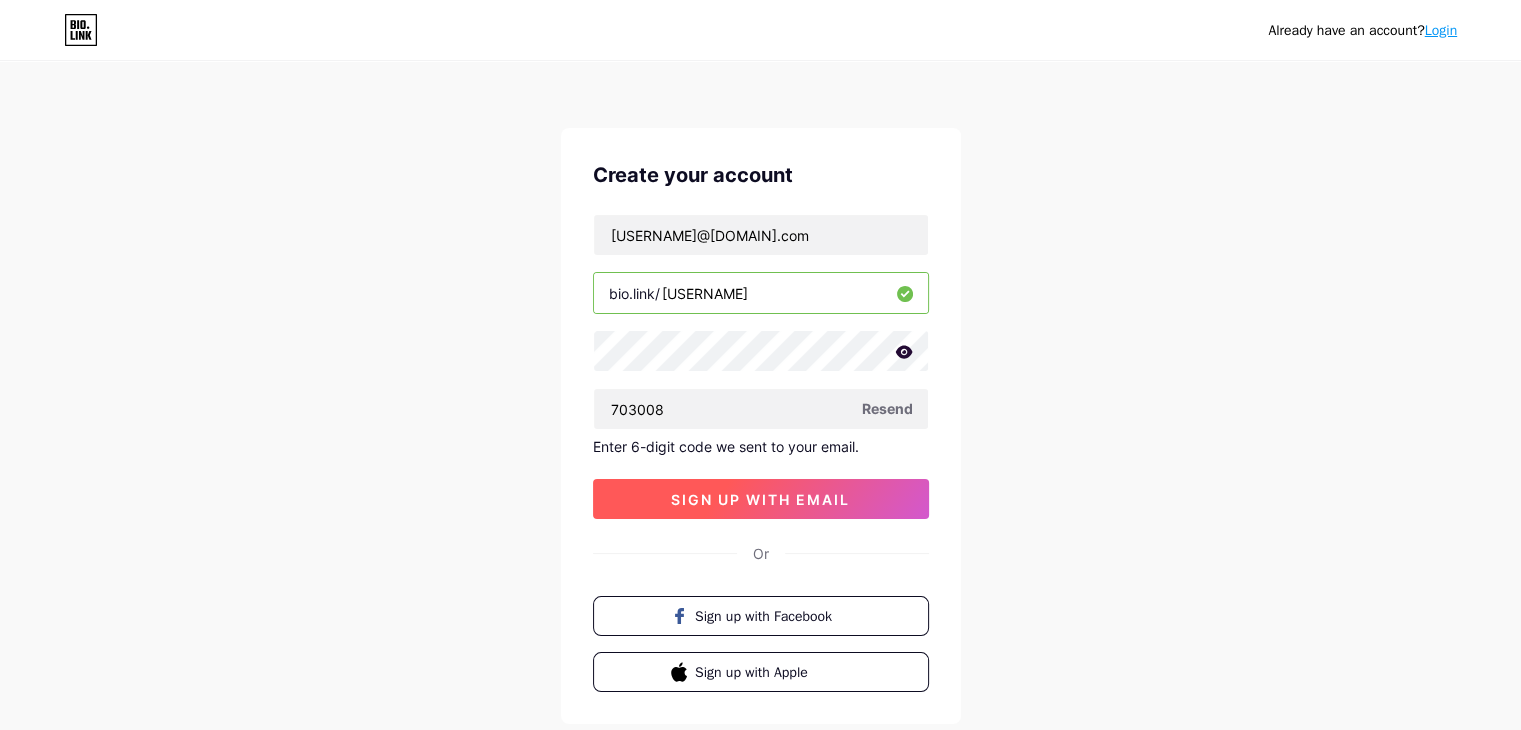 click on "sign up with email" at bounding box center (760, 499) 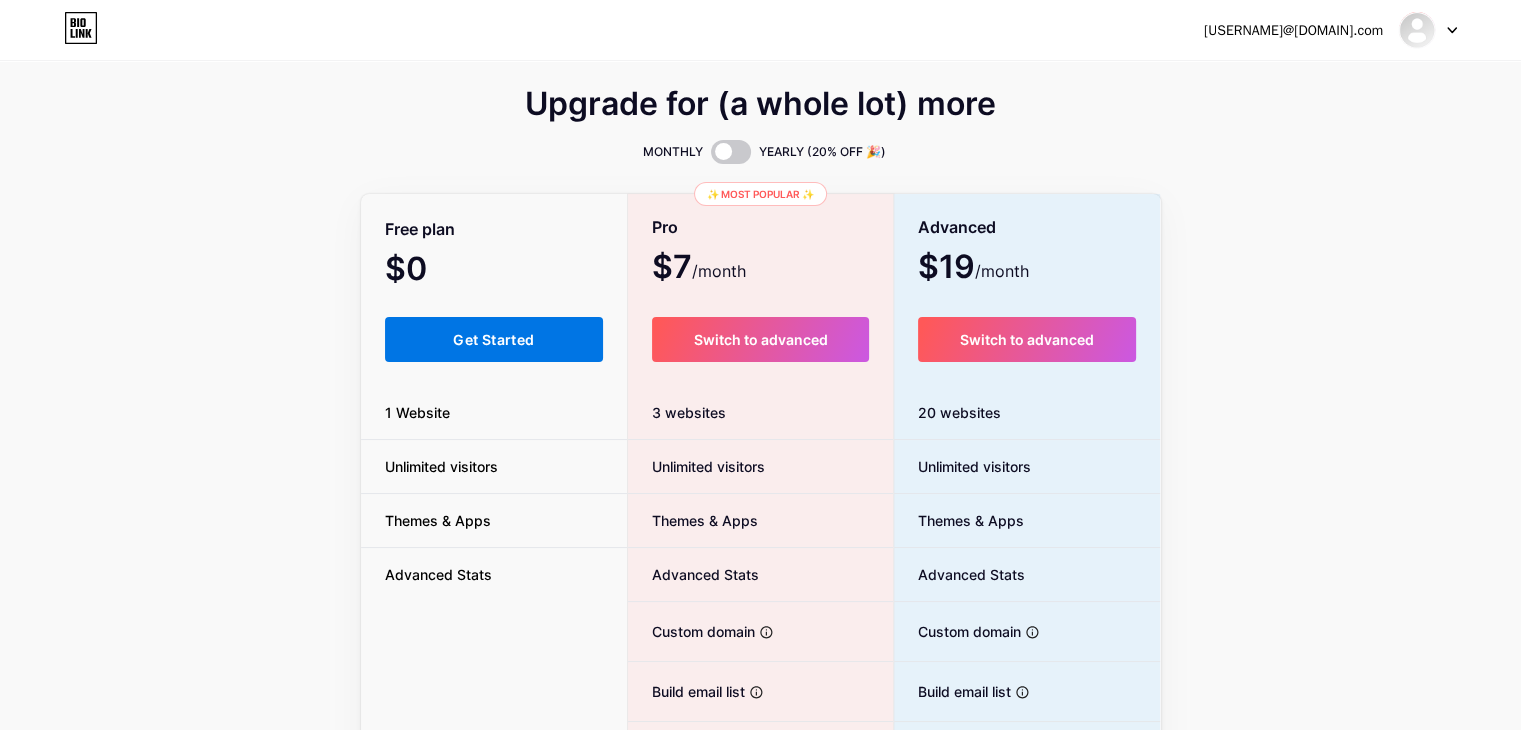 click on "Get Started" at bounding box center (494, 339) 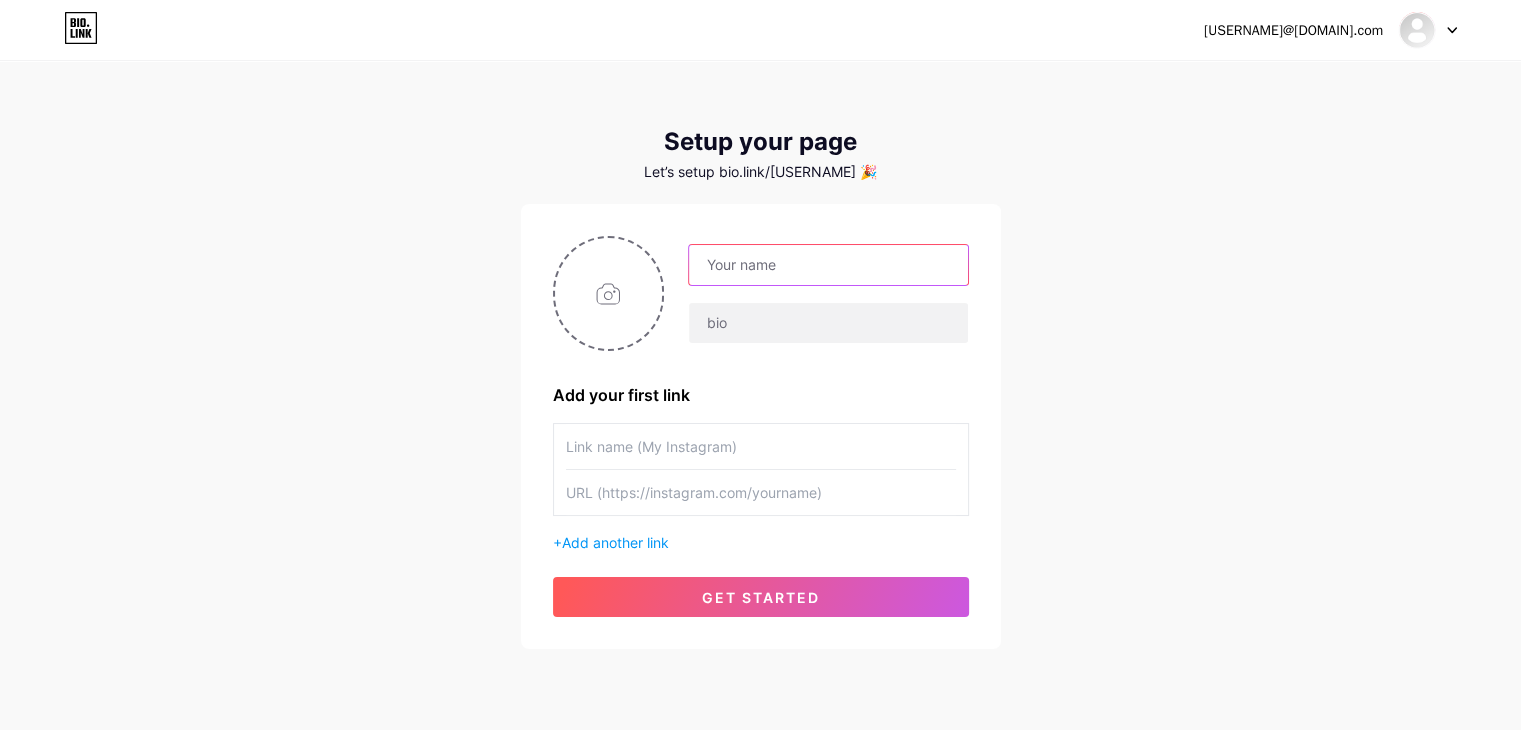 click at bounding box center (828, 265) 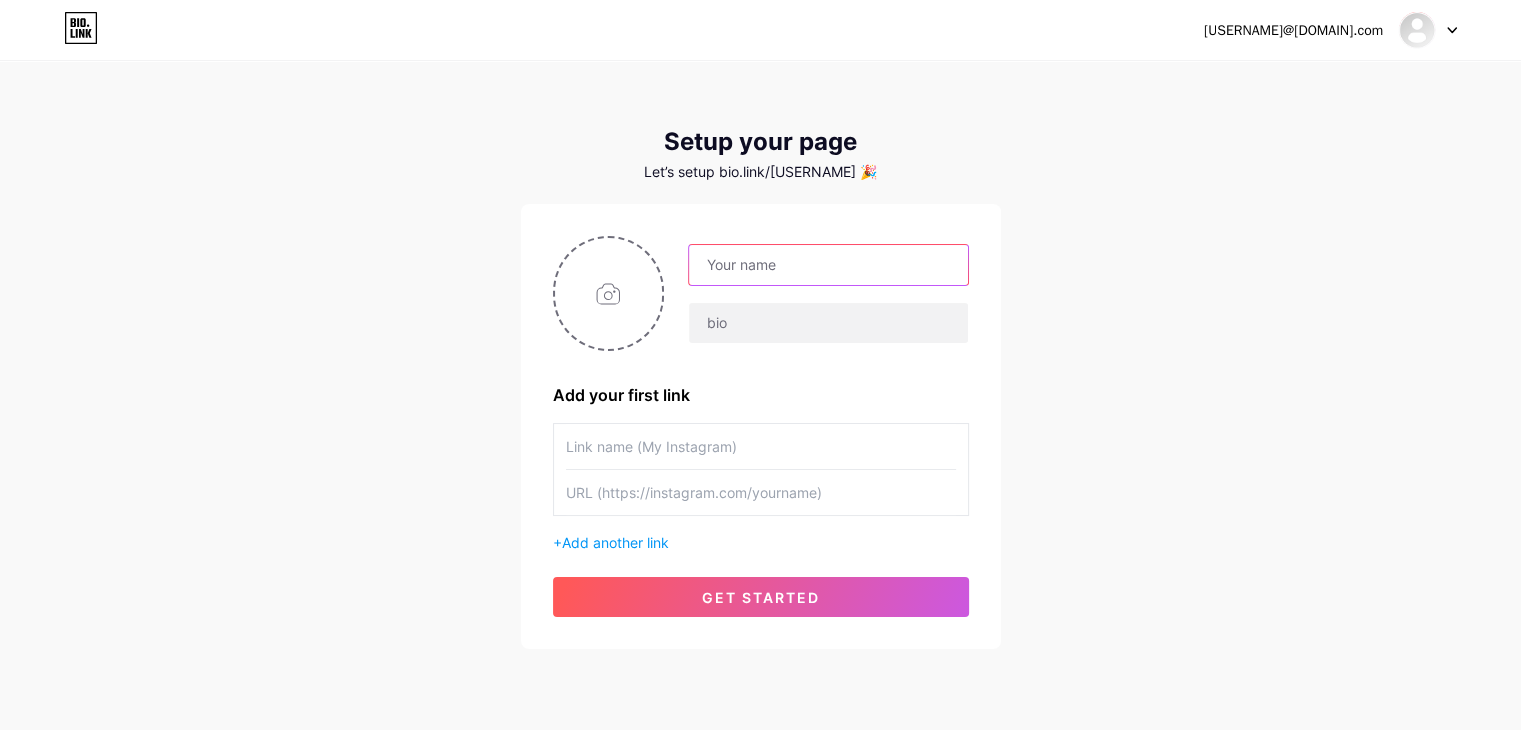 paste on "[USERNAME]" 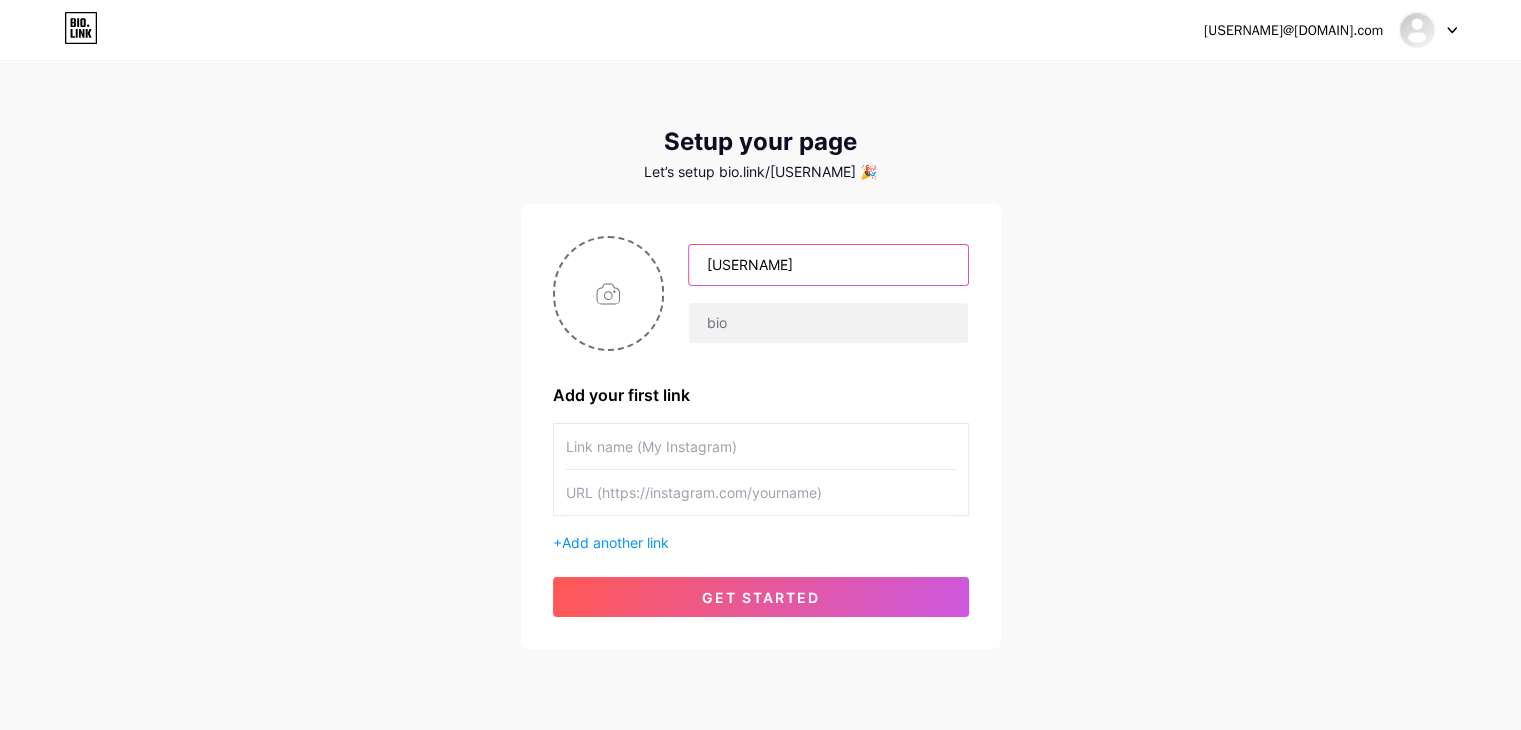 type on "[USERNAME]" 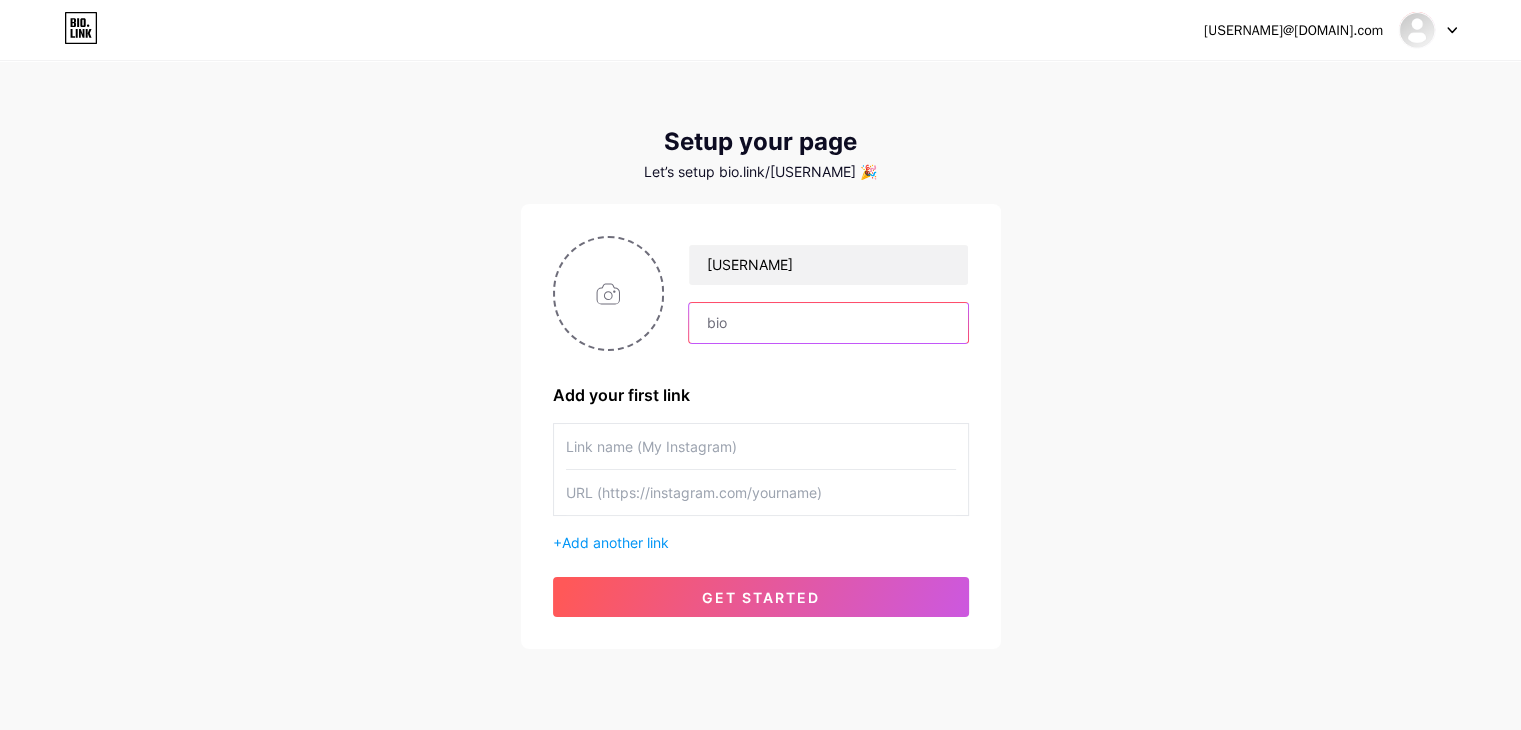 paste on "Stay updated with the latest global news, breaking headlines, politics, sports, entertainment, and more on [WEBSITE] – your trusted source for real-time updates from [STATE] and beyond." 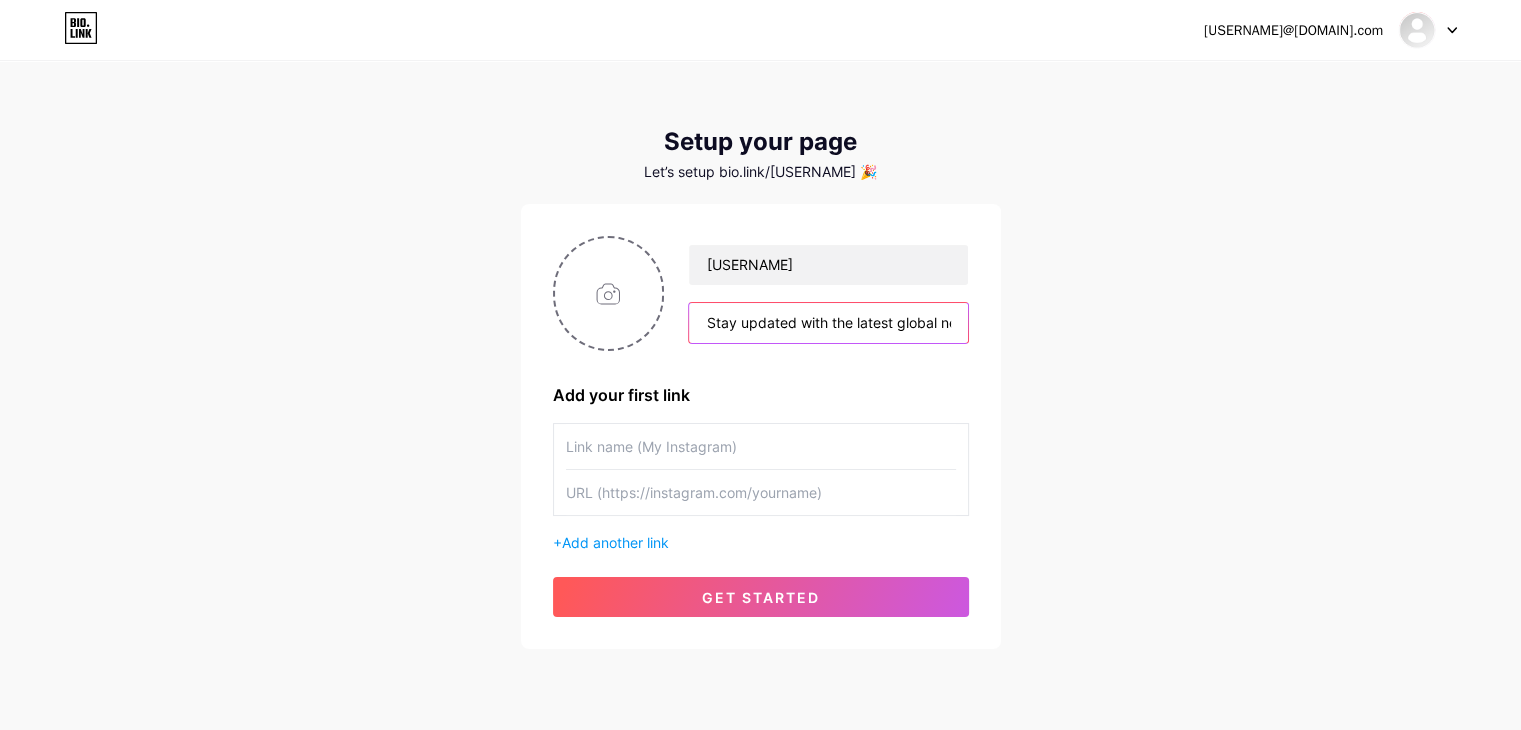 scroll, scrollTop: 0, scrollLeft: 1077, axis: horizontal 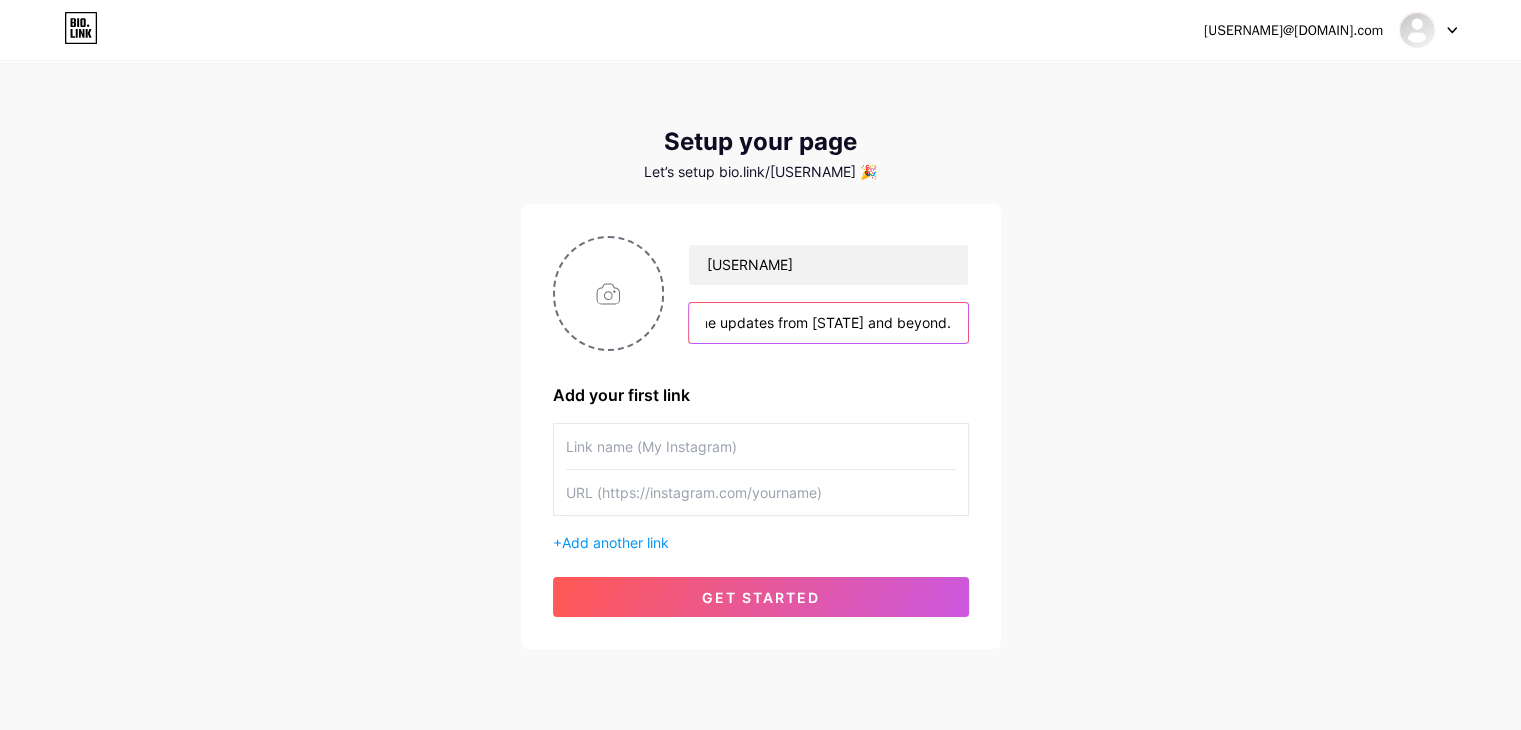 type on "Stay updated with the latest global news, breaking headlines, politics, sports, entertainment, and more on [WEBSITE] – your trusted source for real-time updates from [STATE] and beyond." 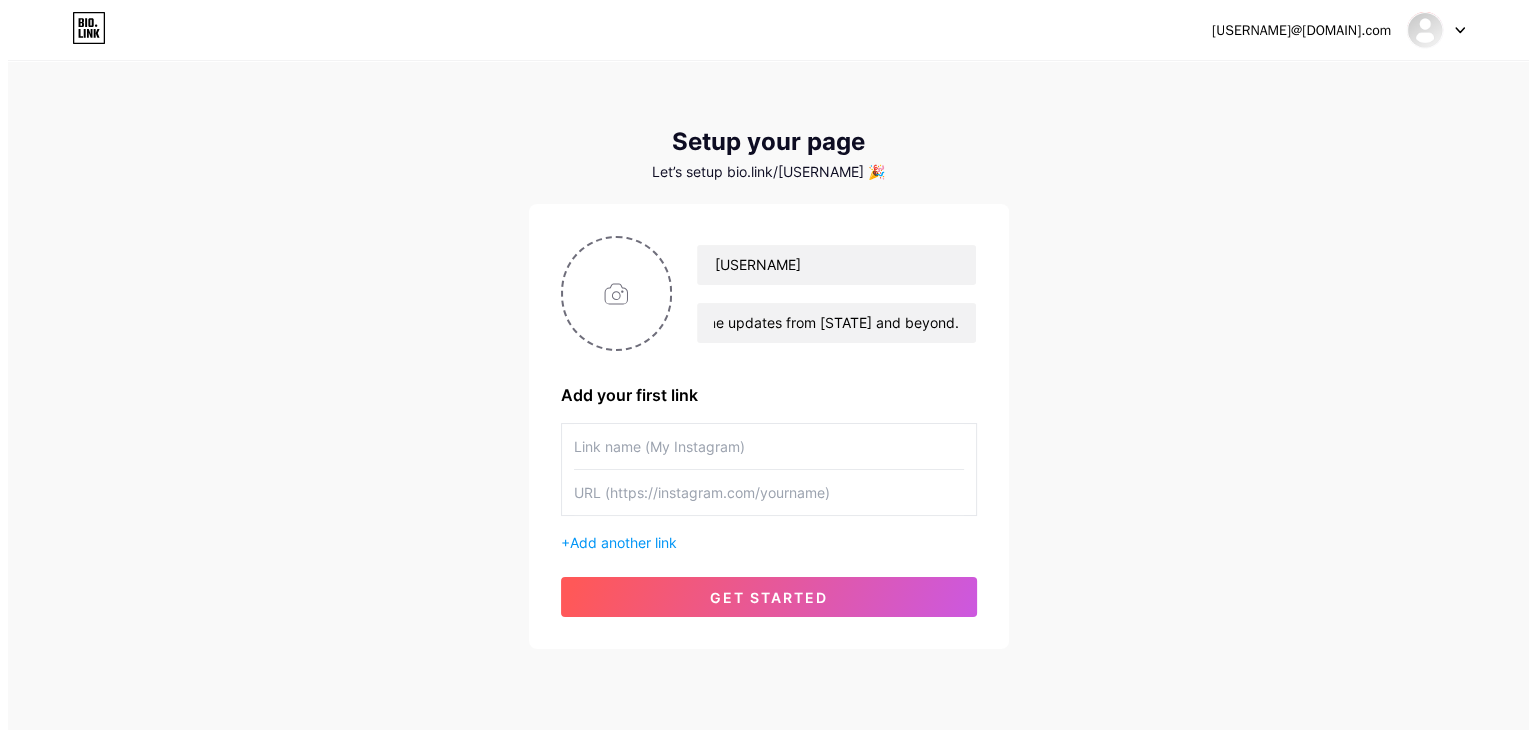 scroll, scrollTop: 0, scrollLeft: 0, axis: both 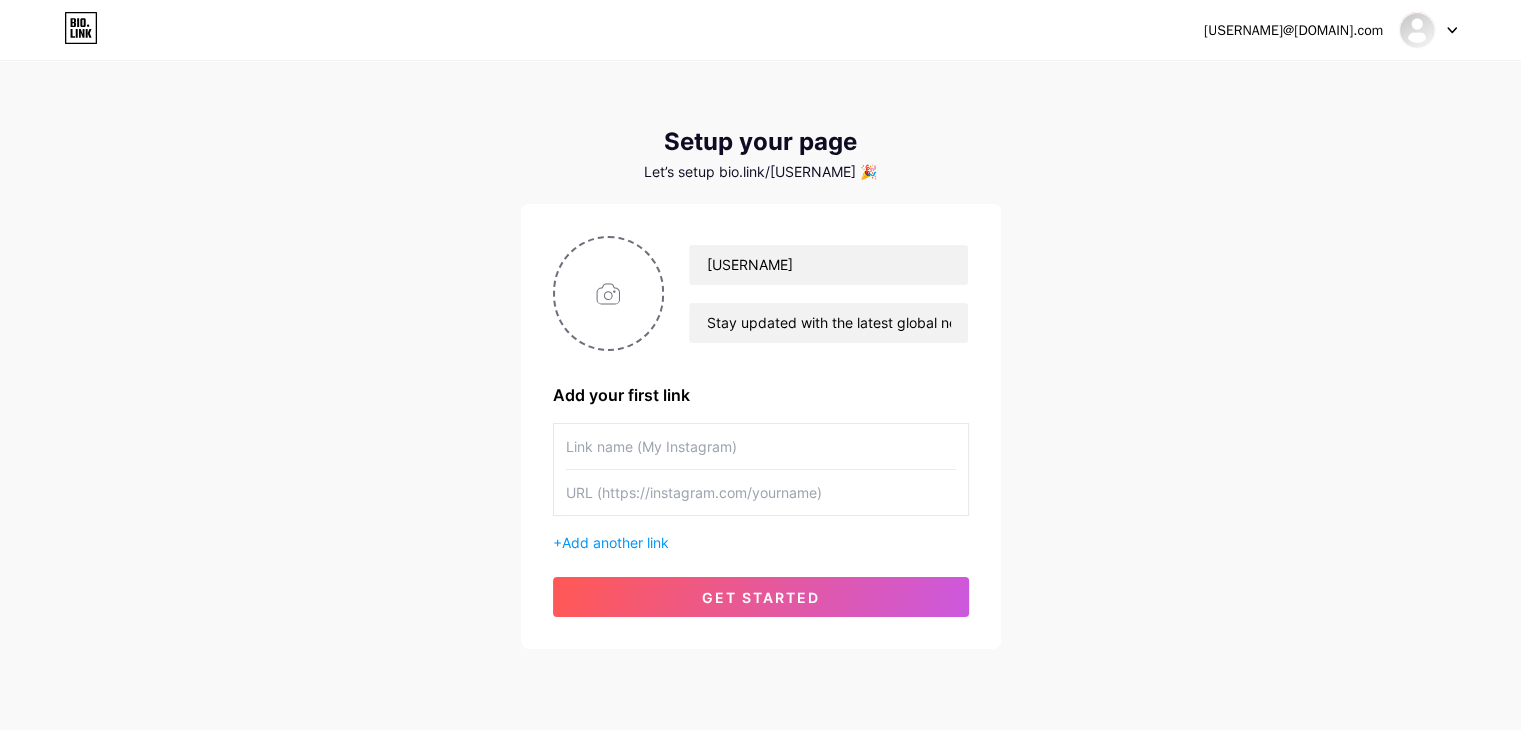 click at bounding box center [761, 446] 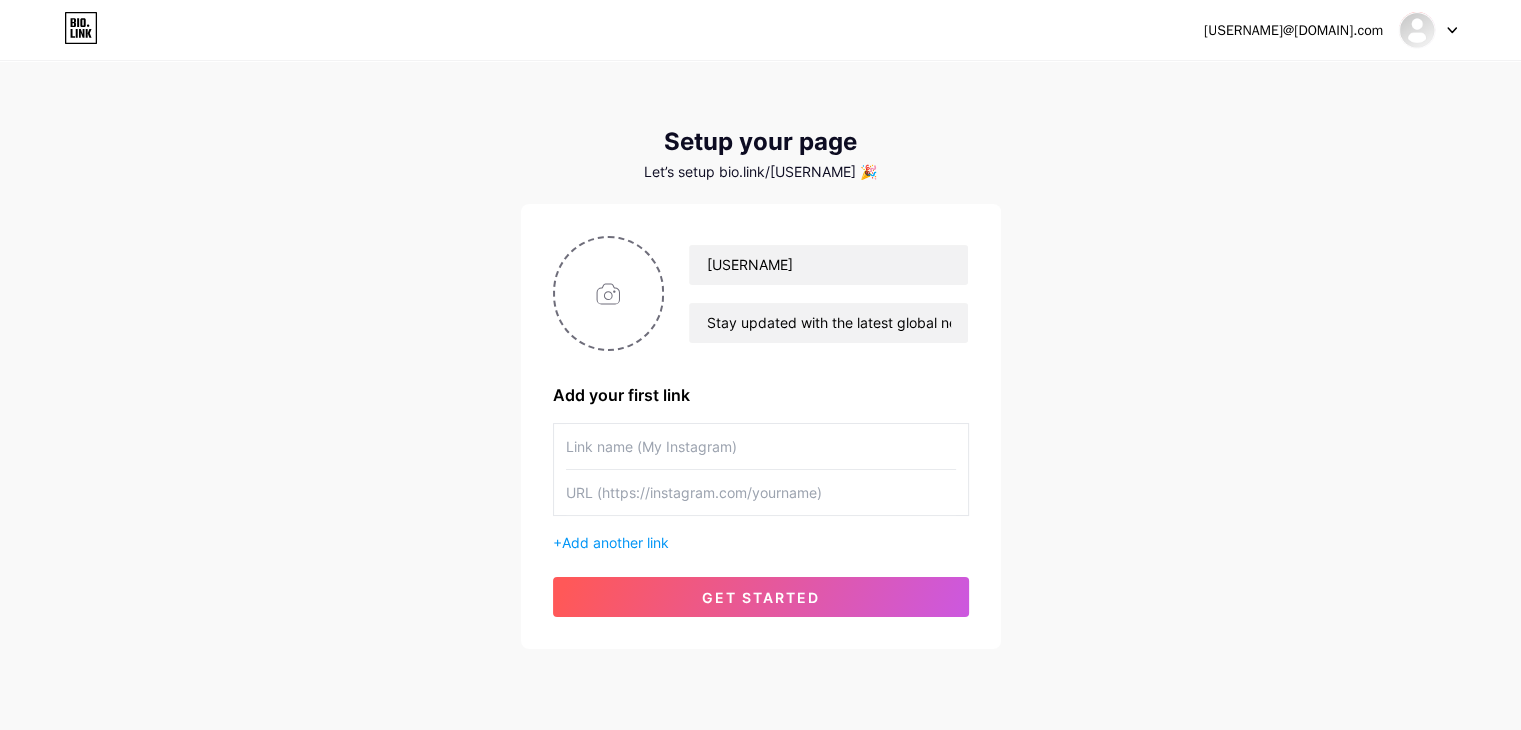paste on "[USERNAME]" 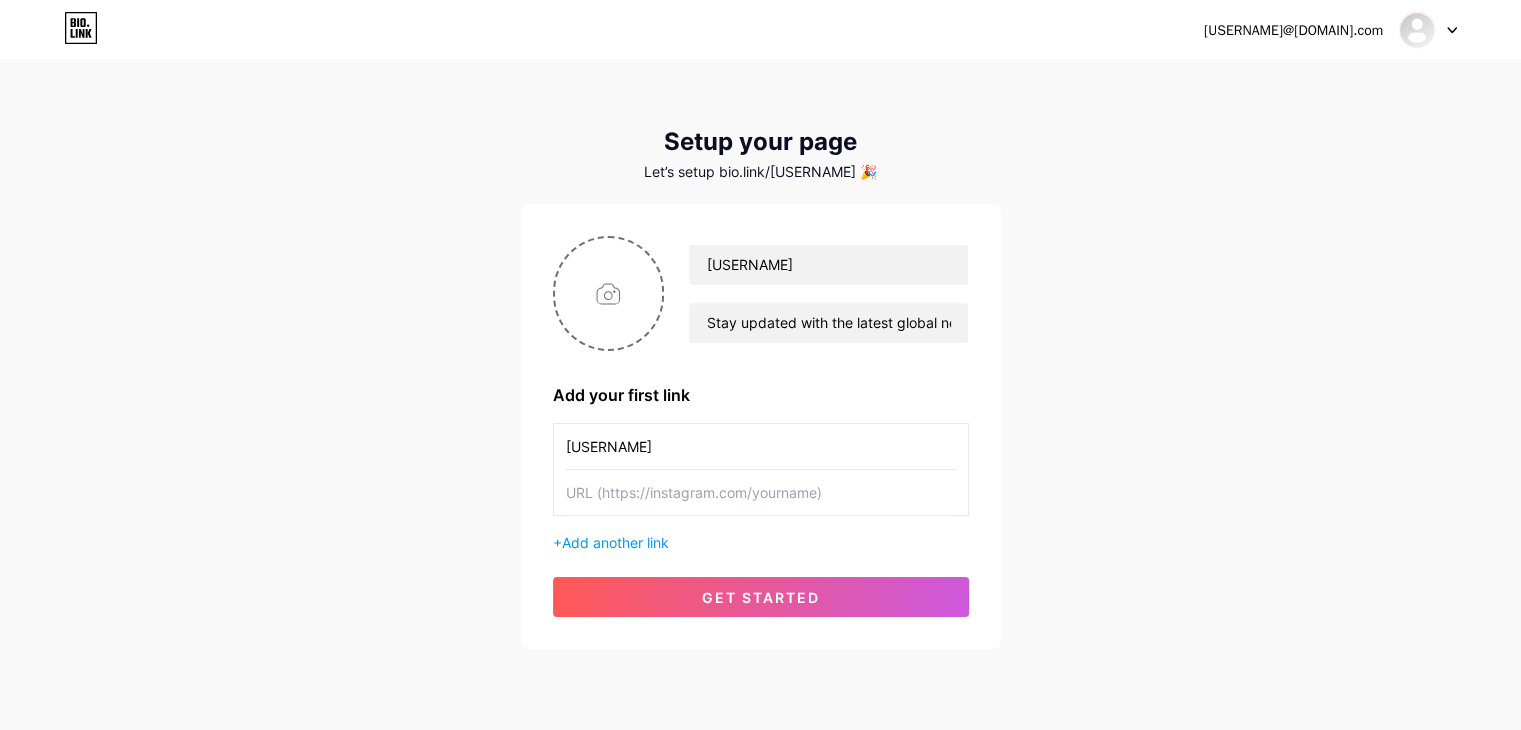 type on "[USERNAME]" 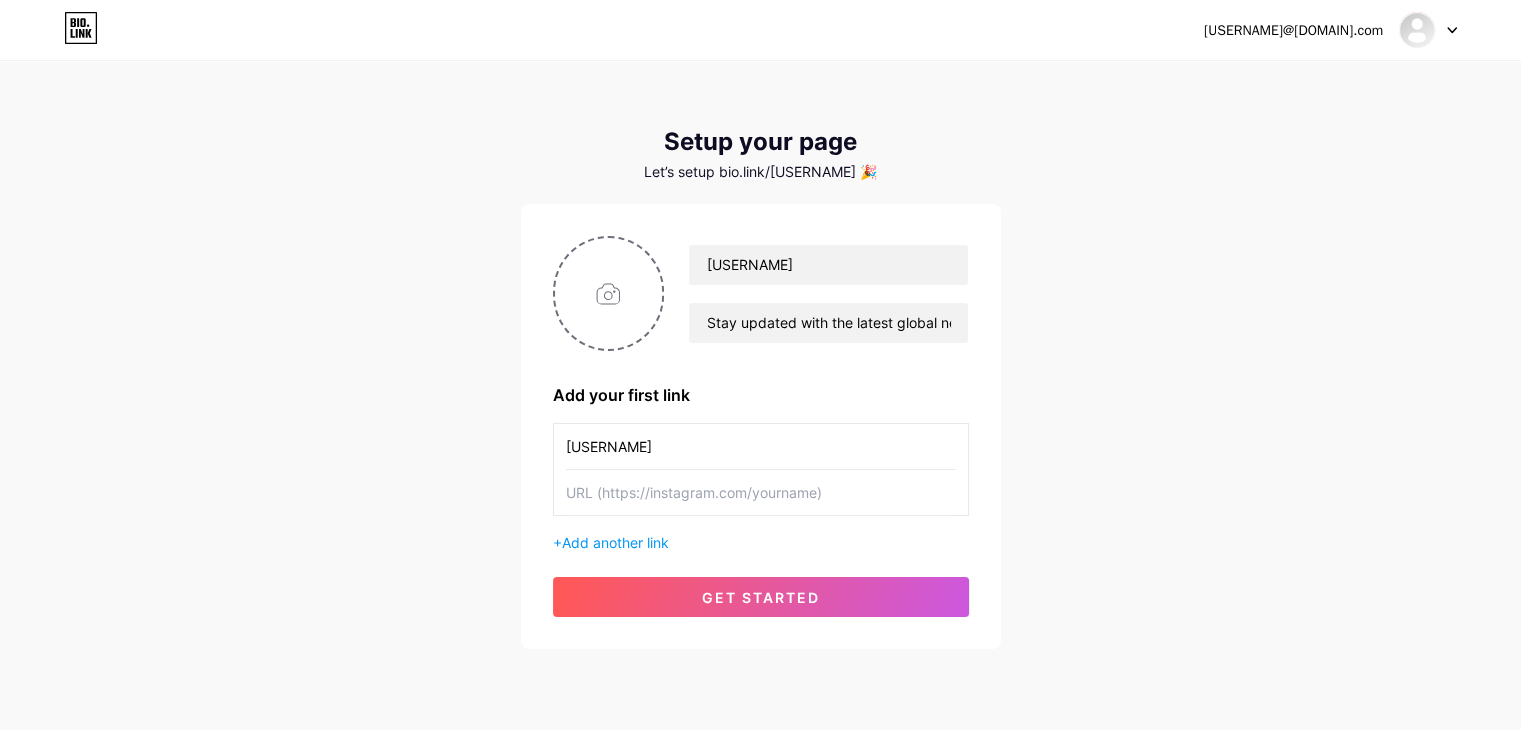 paste on "https://[WEBSITE].com/" 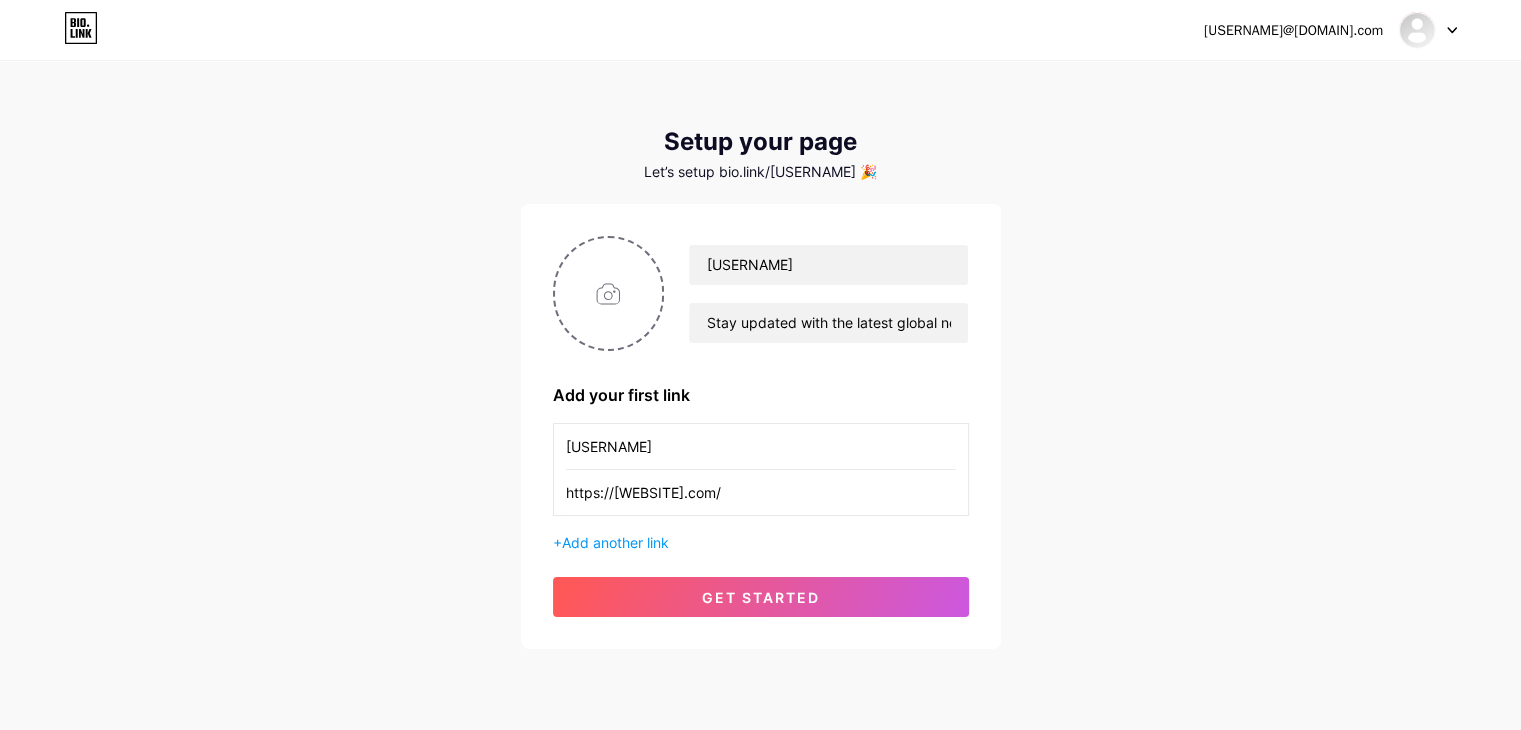 type on "https://[WEBSITE].com/" 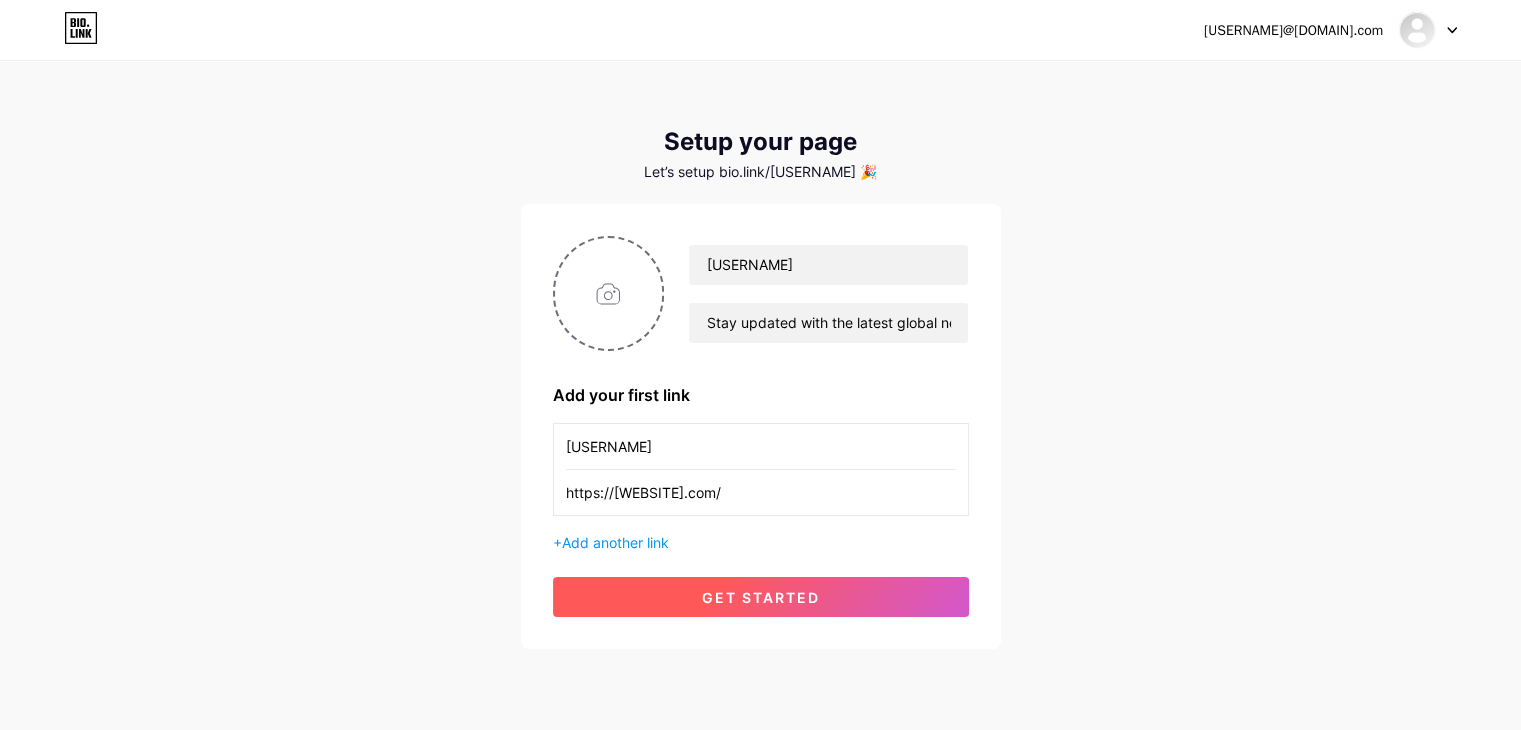 click on "Stay updated with the latest global news, breaking headlines, politics, sports, entertainment, and more on [WEBSITE] – your trusted source for real-time updates from [STATE] and beyond." at bounding box center (761, 426) 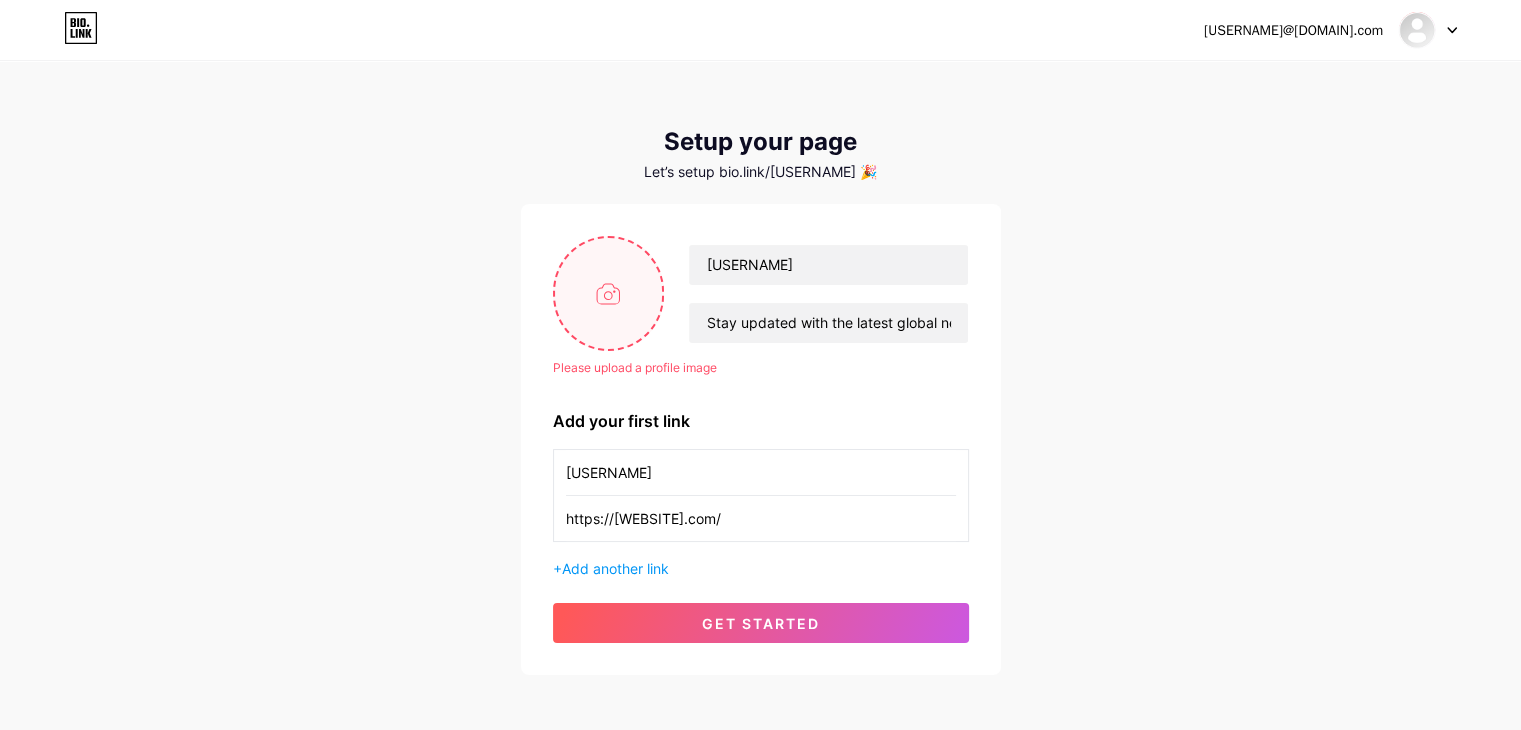 click at bounding box center (609, 293) 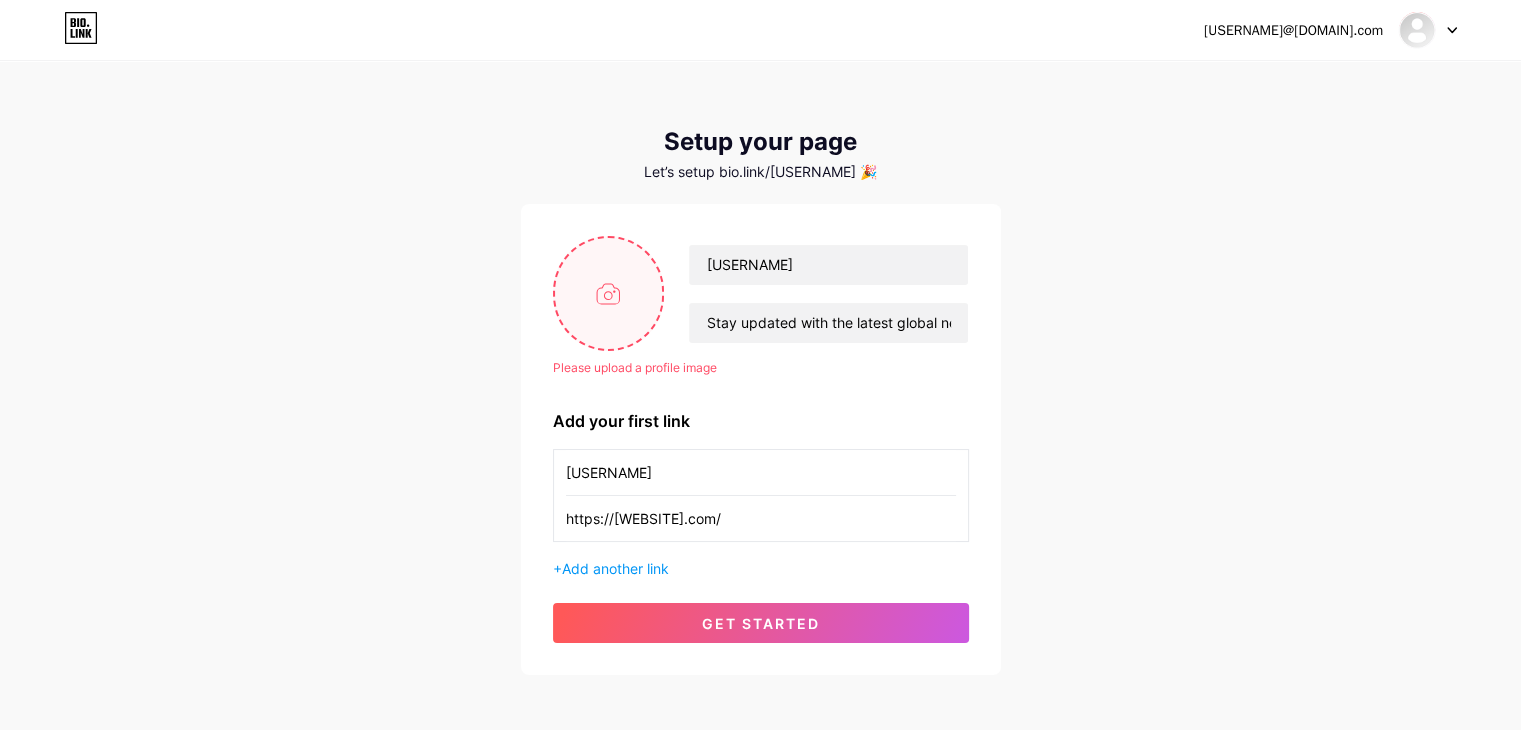 type on "C:\fakepath\[USERNAME].jpeg" 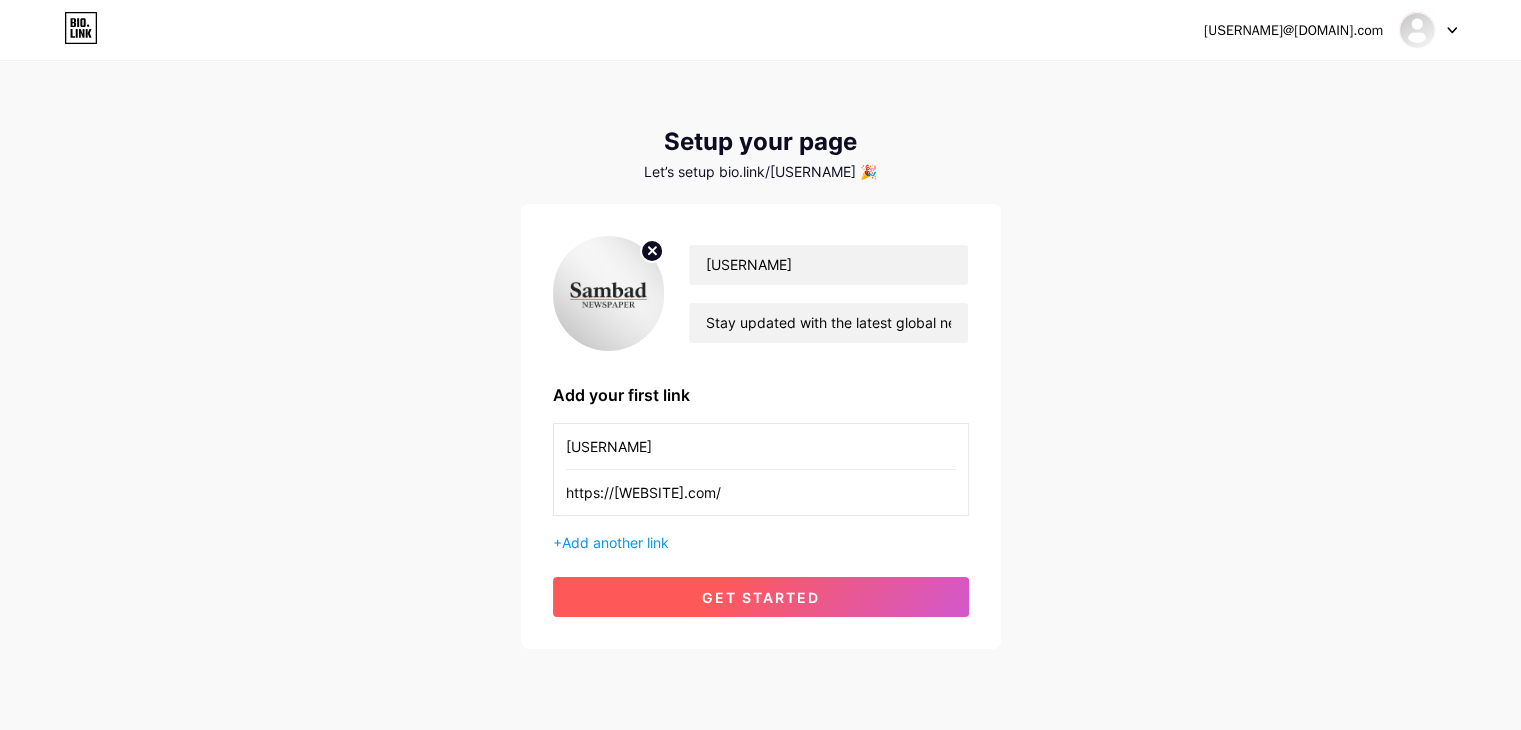 click on "get started" at bounding box center [761, 597] 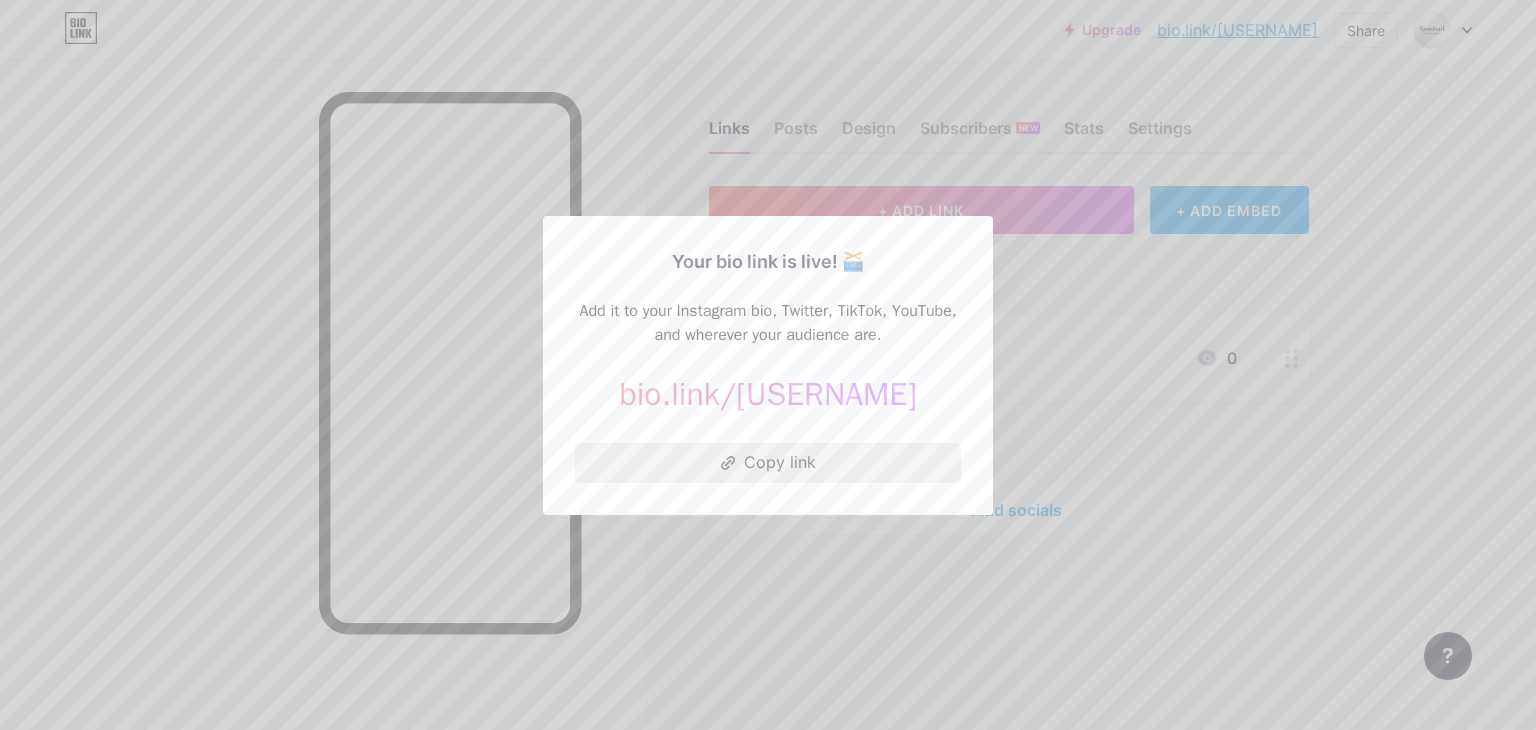 click on "Copy link" at bounding box center (768, 463) 